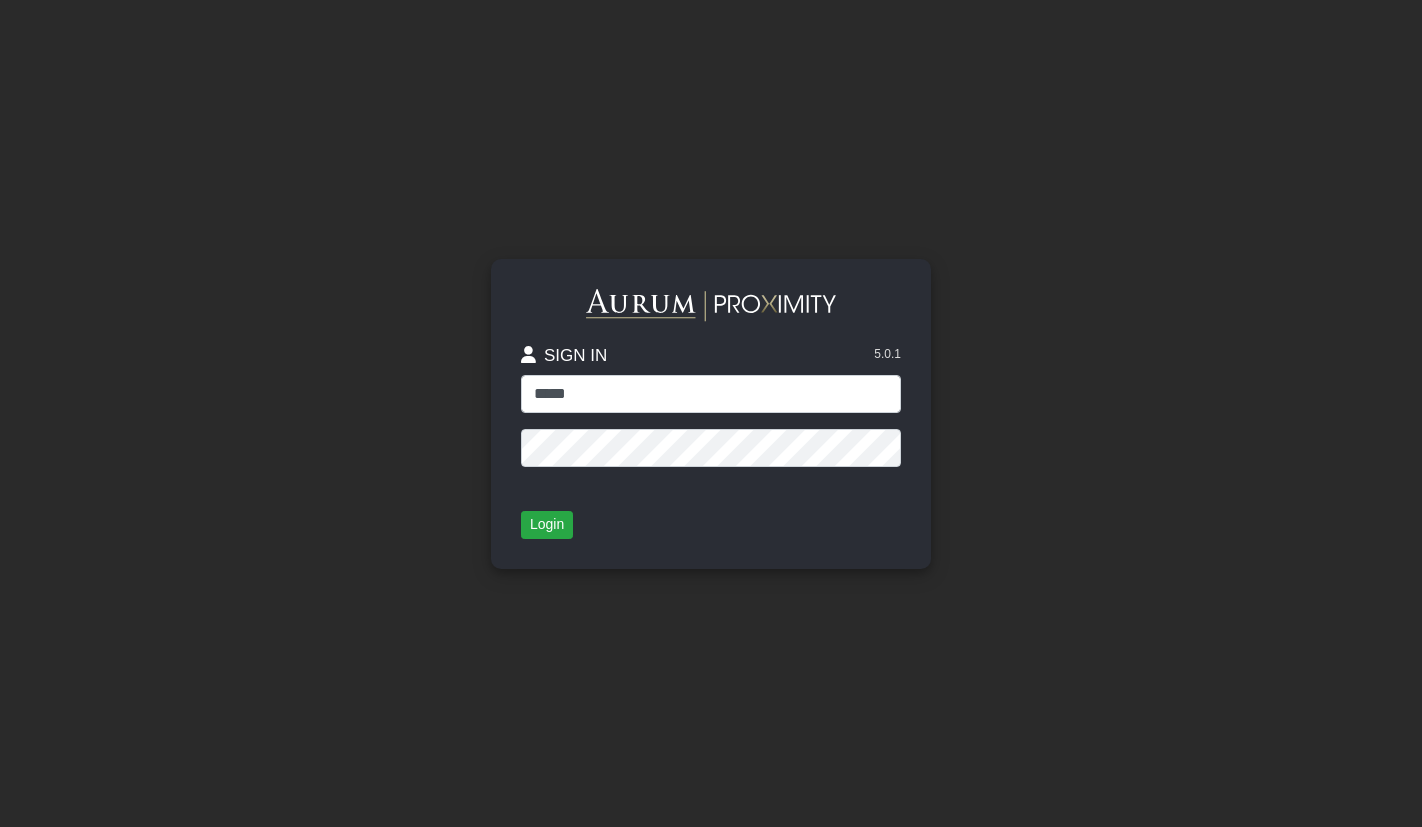 scroll, scrollTop: 0, scrollLeft: 0, axis: both 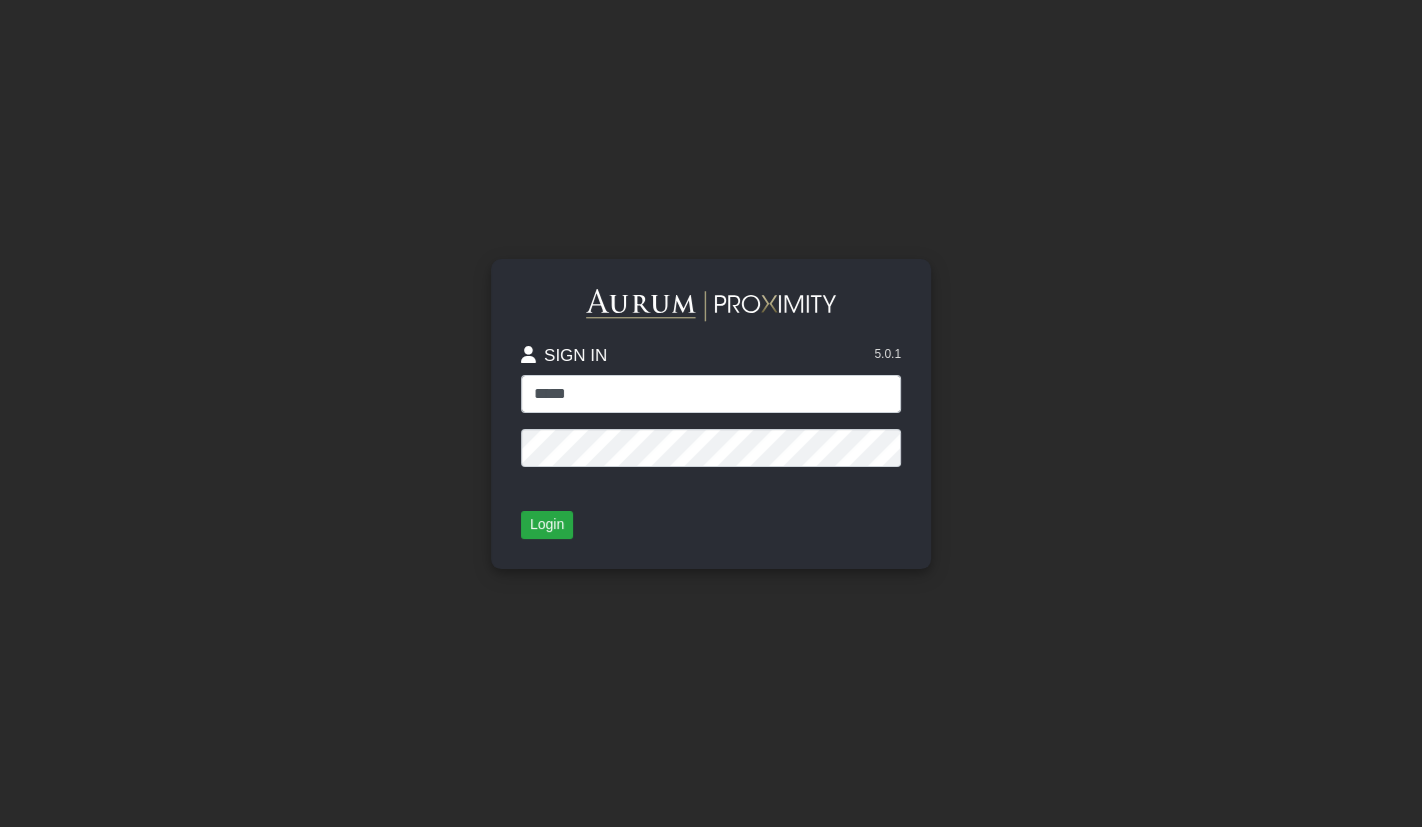 type on "******" 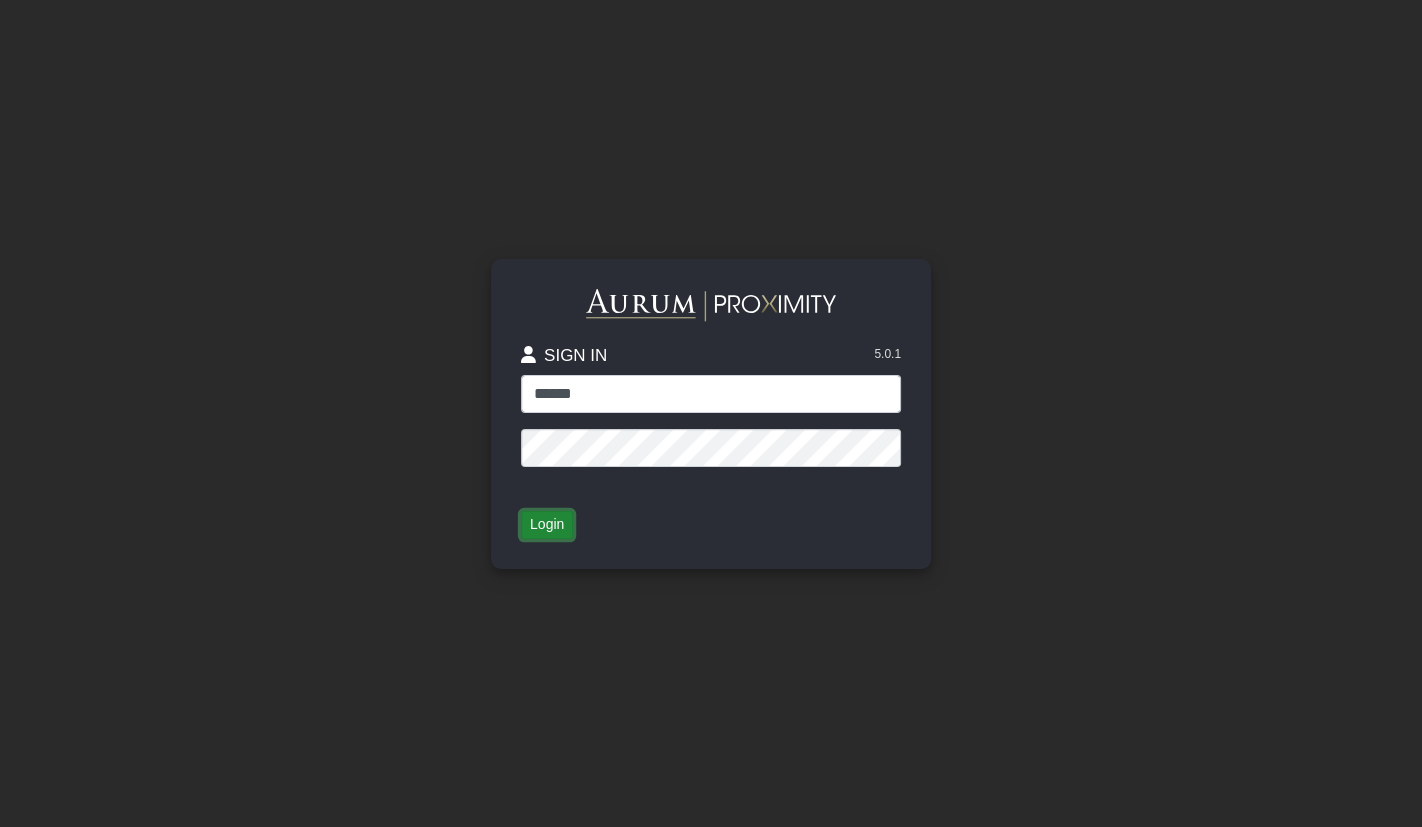 click on "Login" 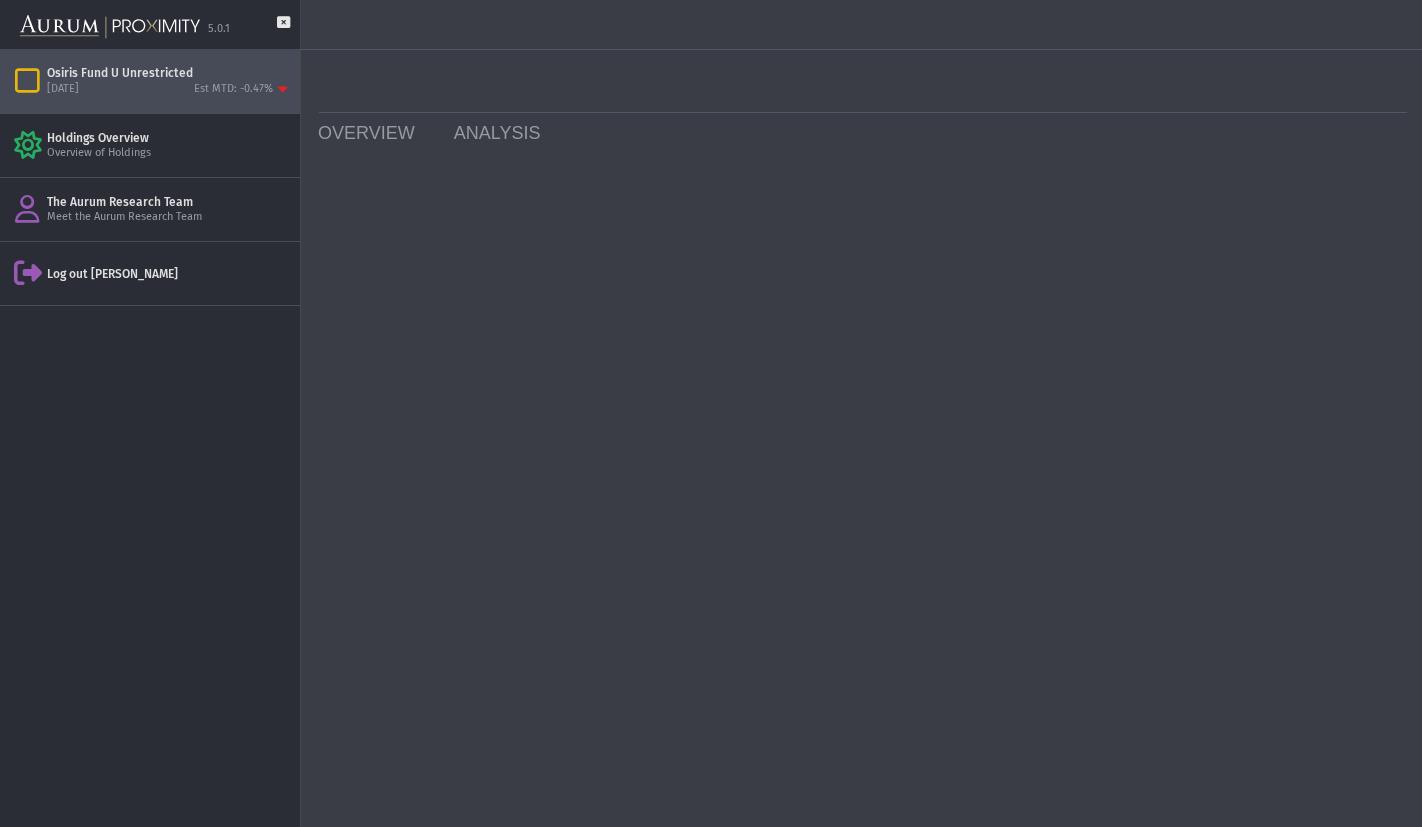 click at bounding box center [27, 81] 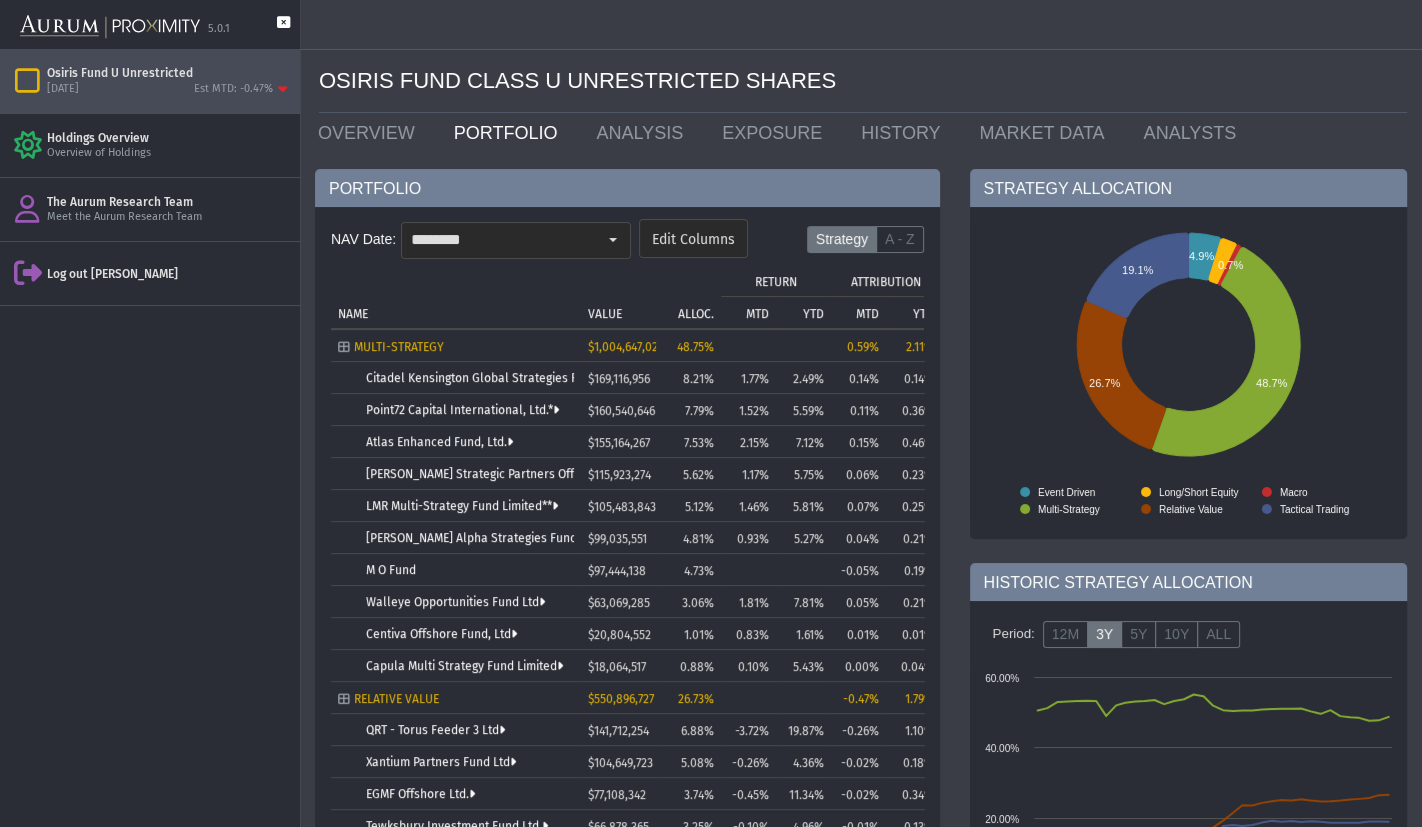 click 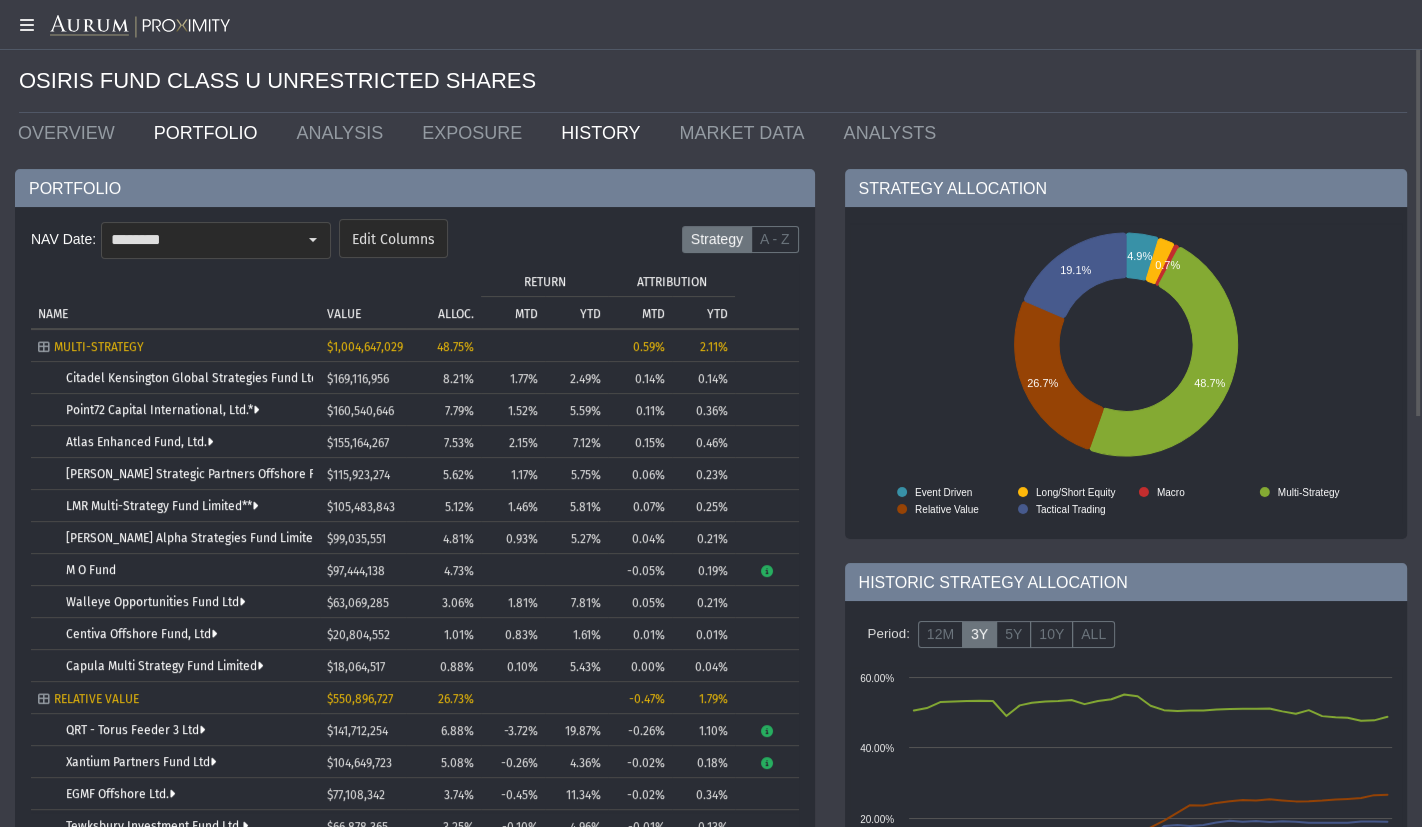 click on "HISTORY" 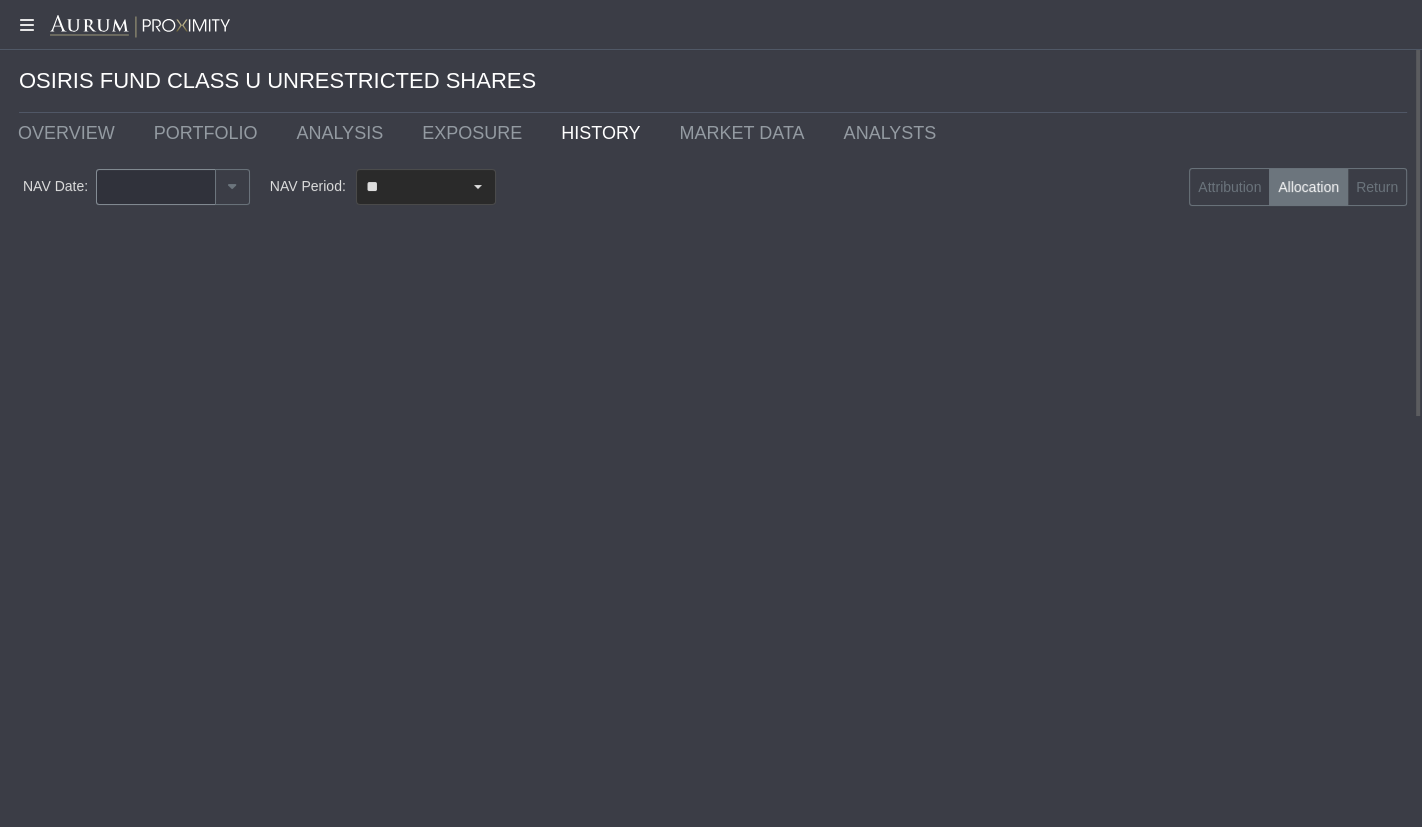 type on "********" 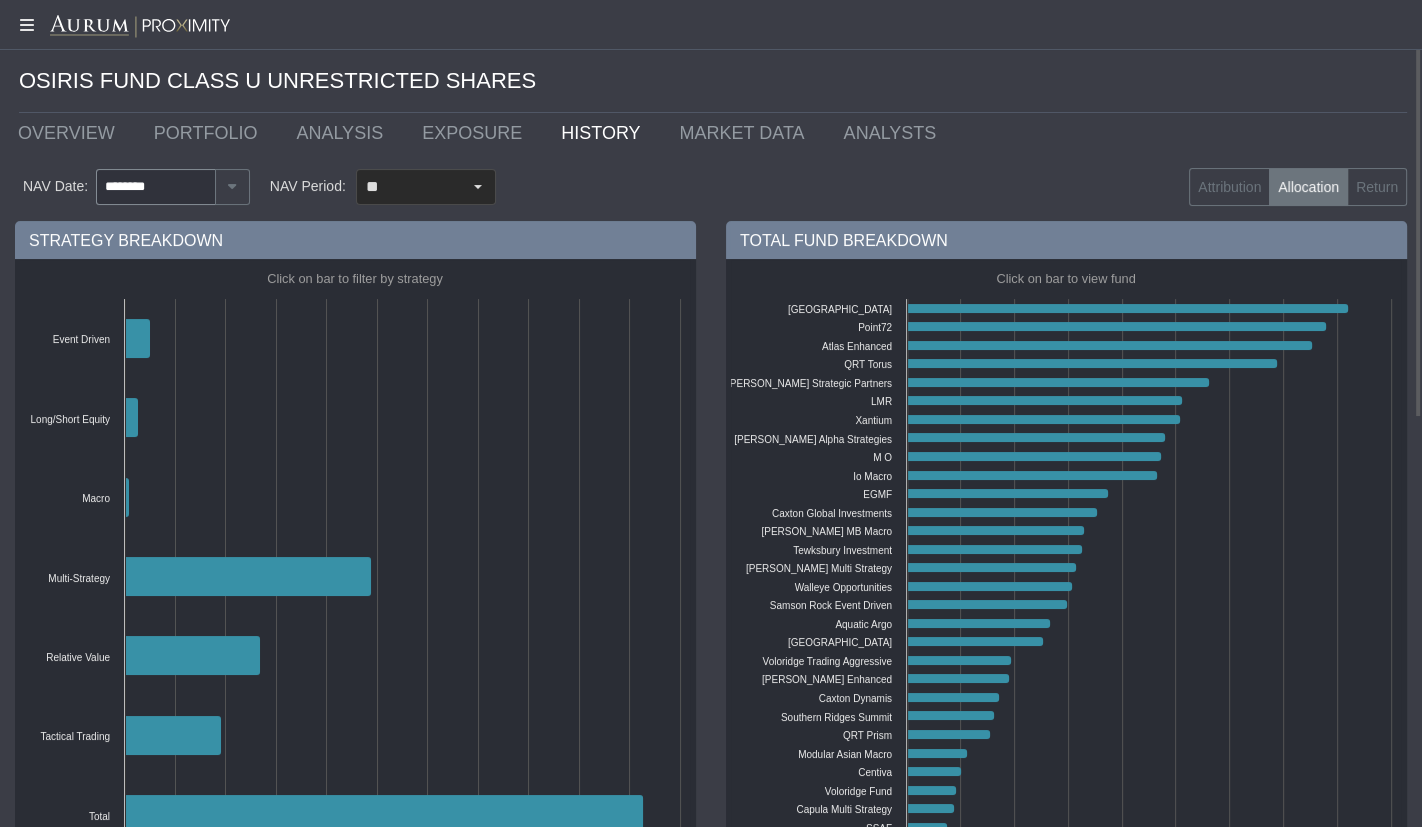 scroll, scrollTop: 78, scrollLeft: 0, axis: vertical 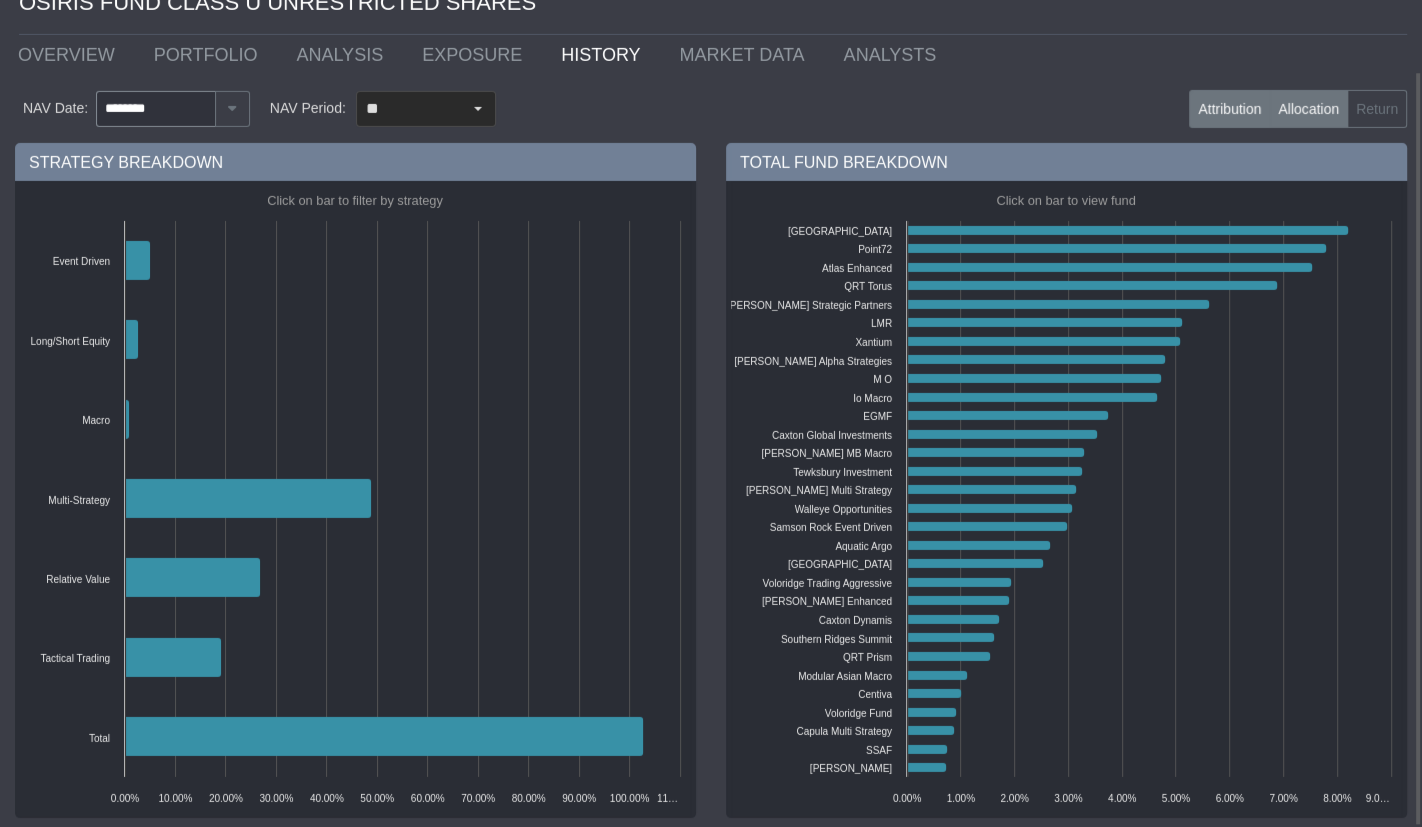 click on "Attribution" 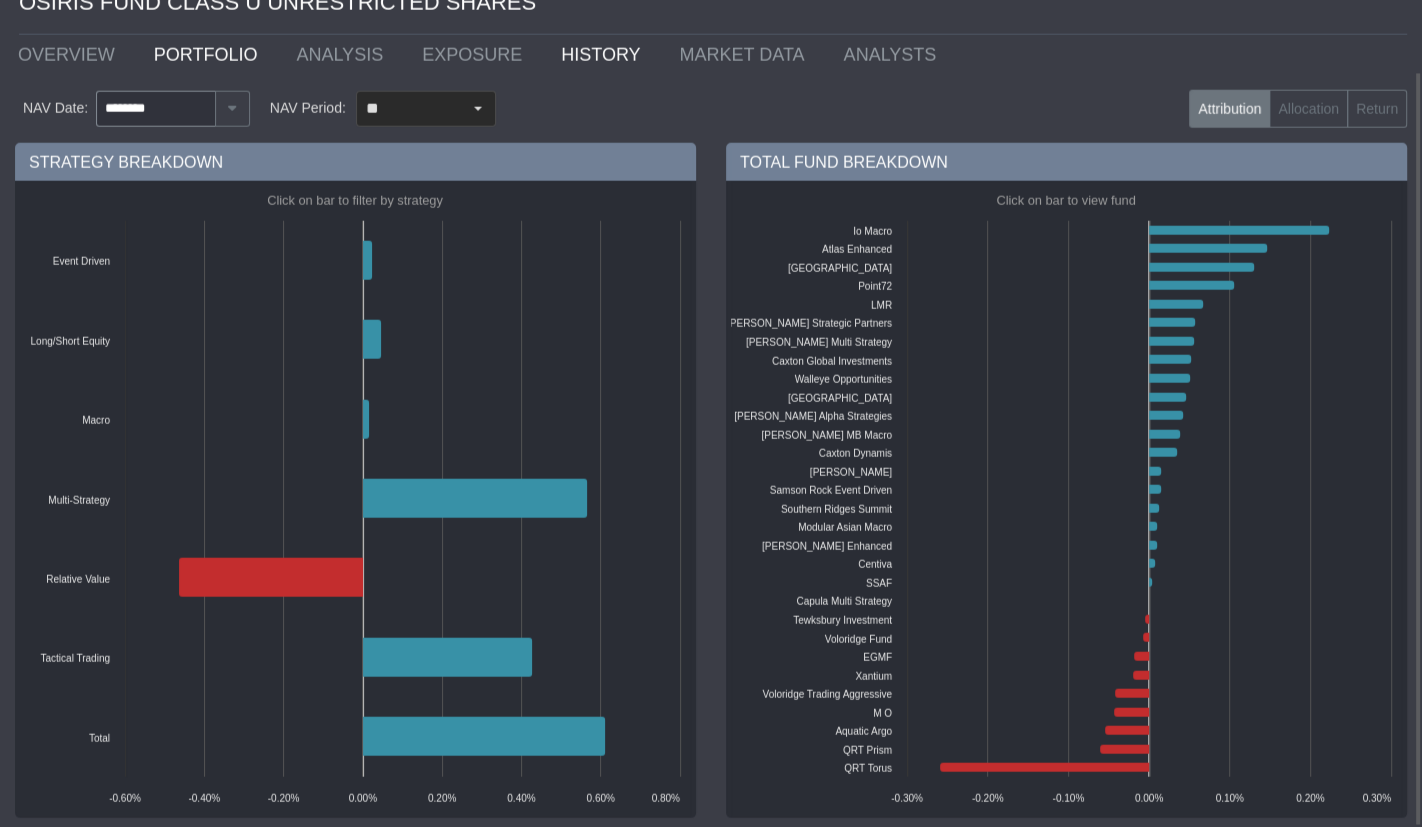 click on "PORTFOLIO" 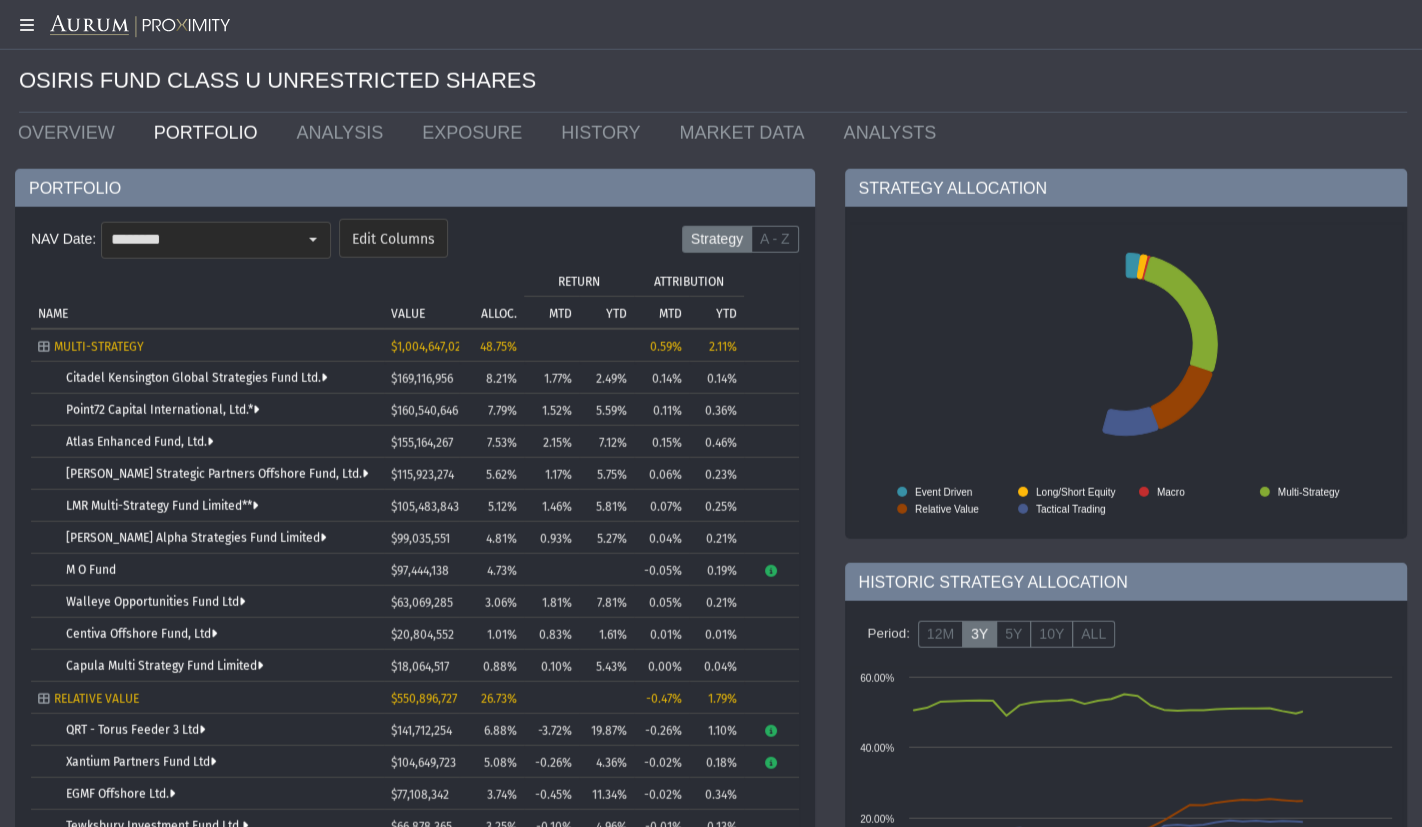 scroll, scrollTop: 165, scrollLeft: 0, axis: vertical 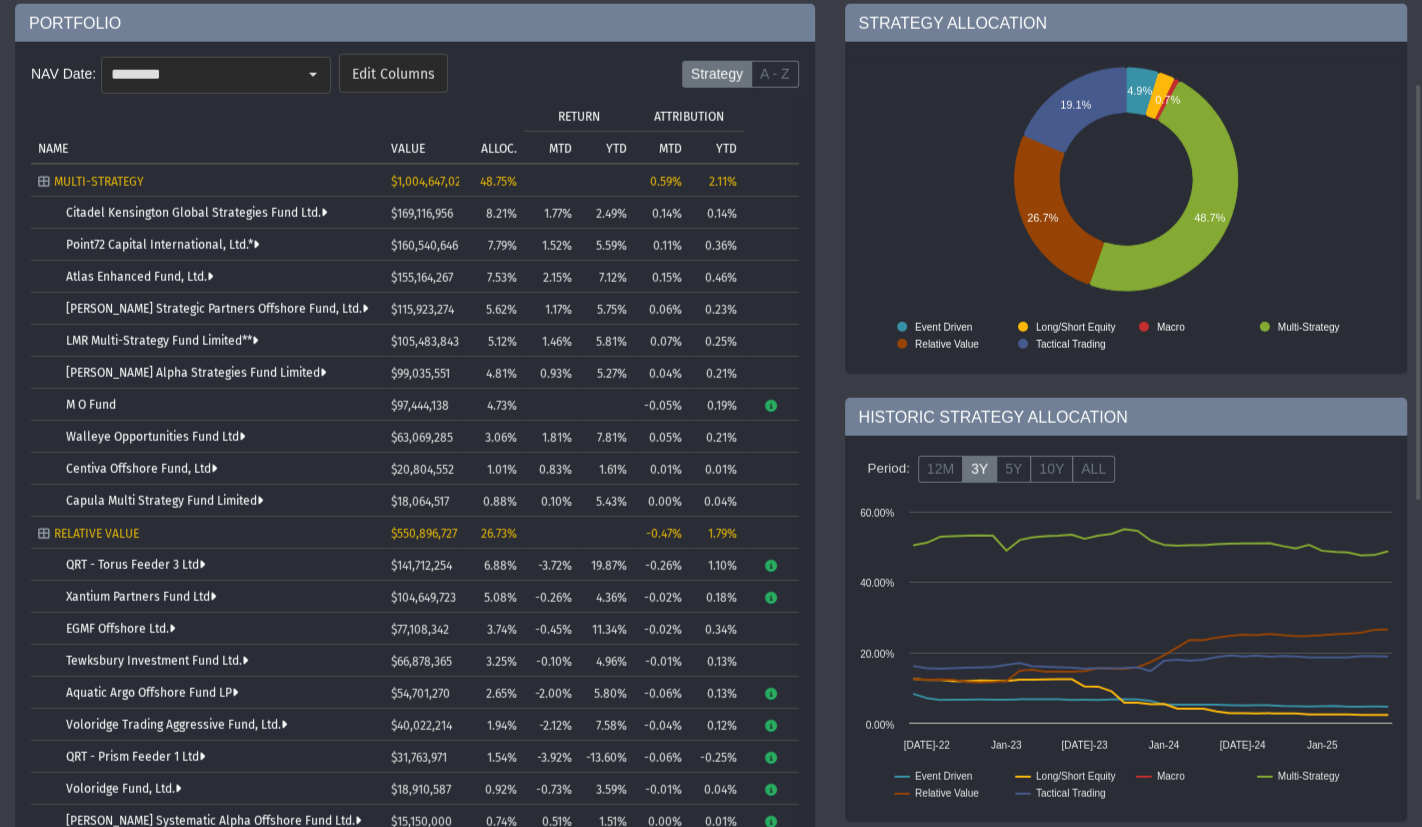 drag, startPoint x: 1325, startPoint y: 131, endPoint x: 771, endPoint y: 236, distance: 563.86255 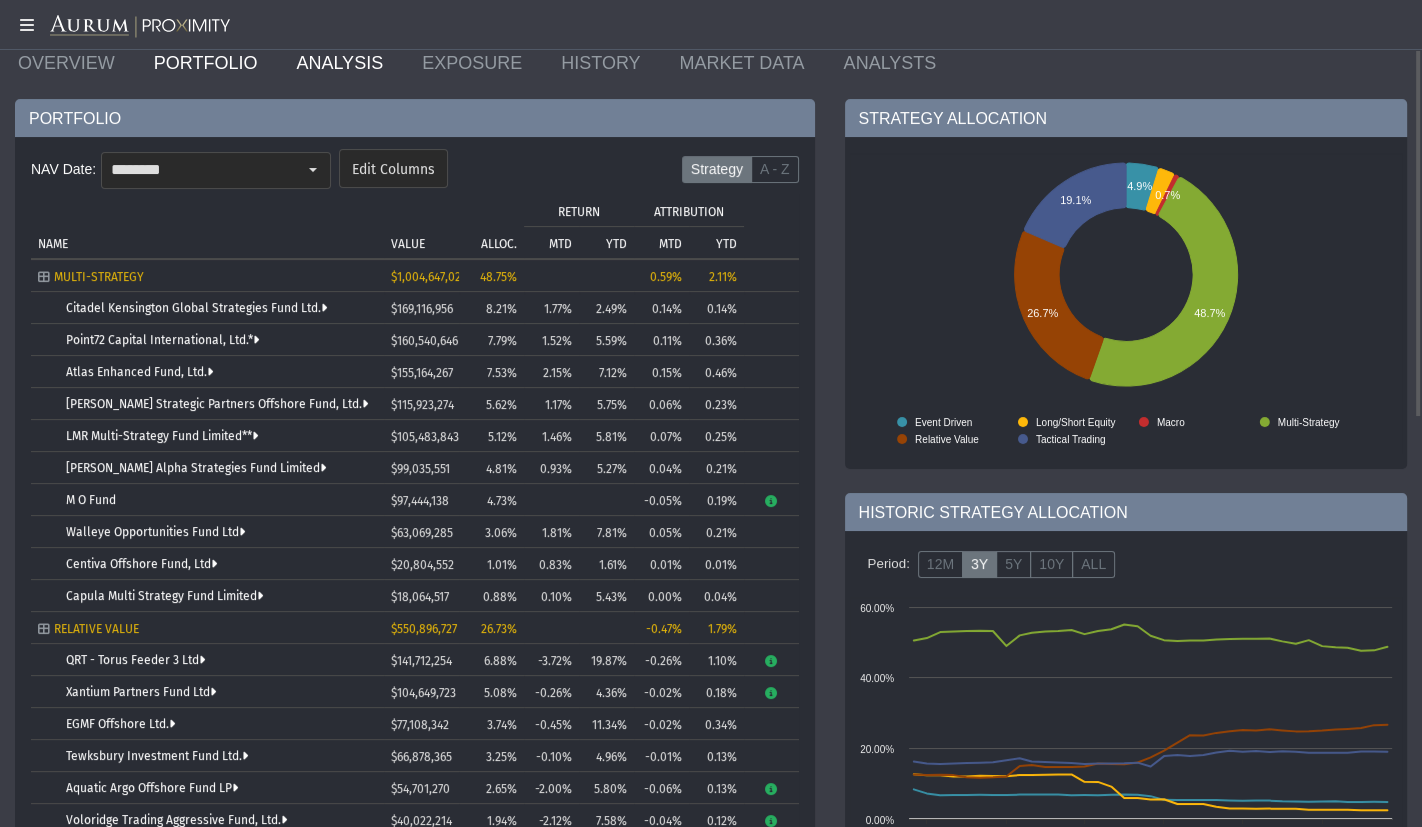 scroll, scrollTop: 0, scrollLeft: 0, axis: both 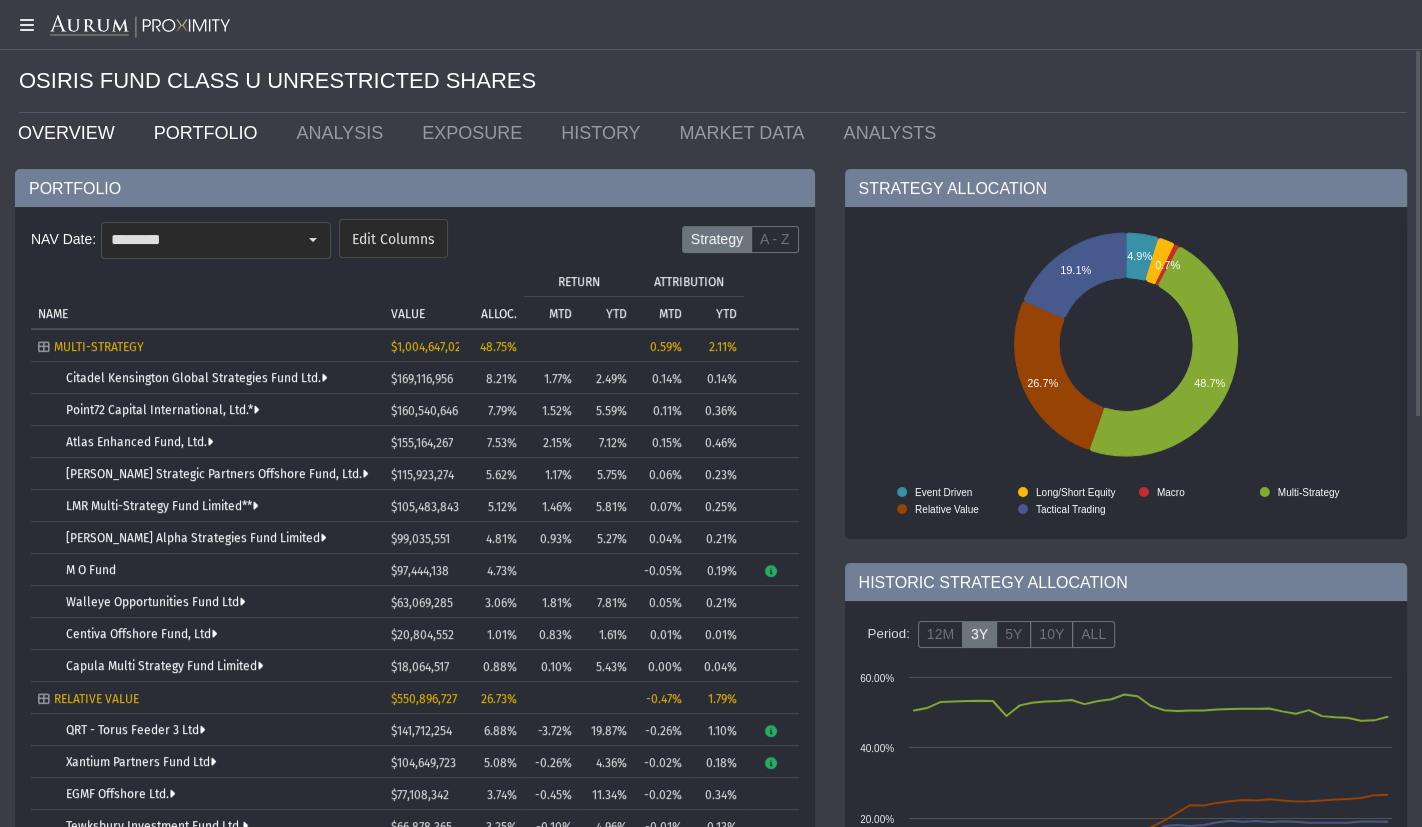 click on "OVERVIEW" 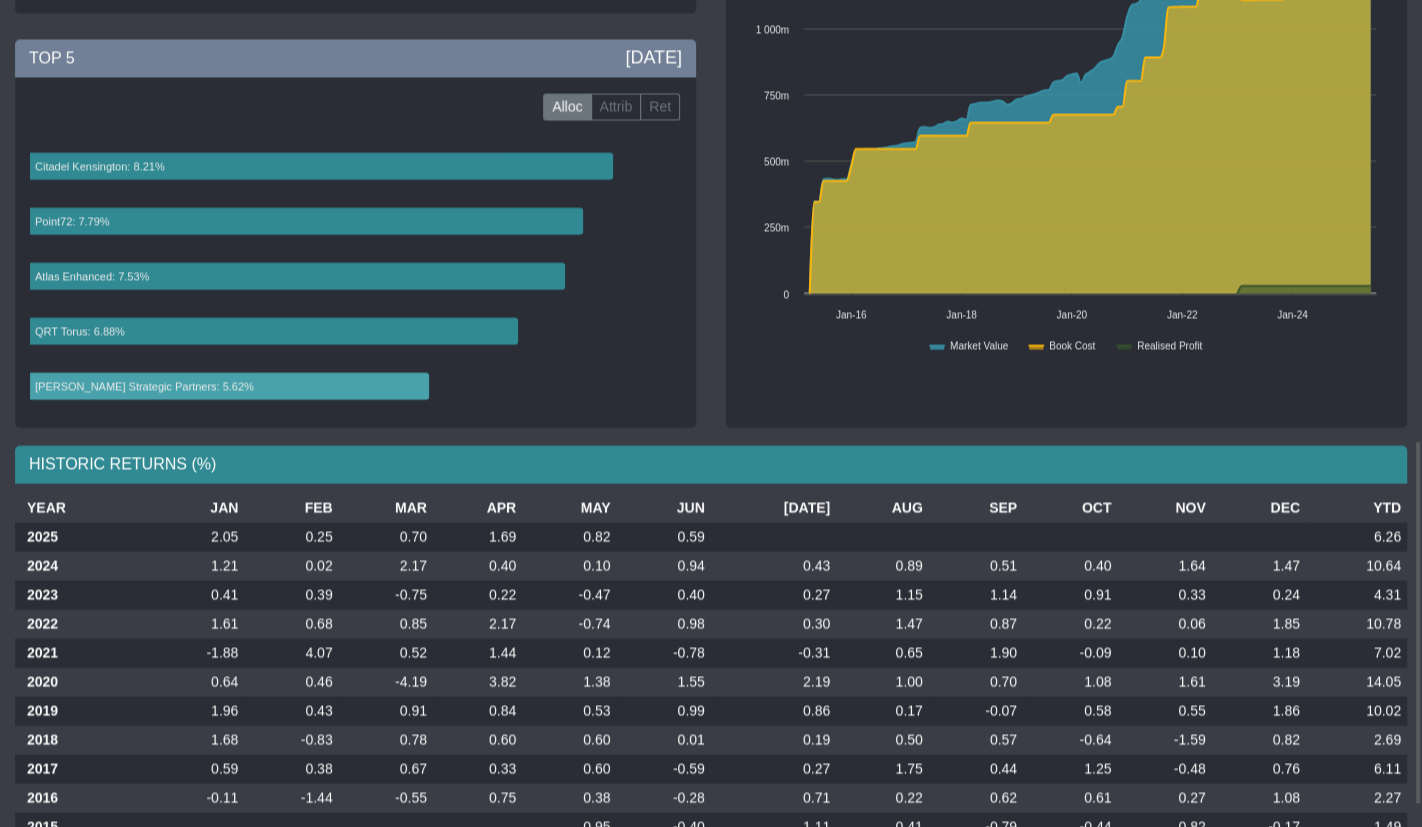 scroll, scrollTop: 1047, scrollLeft: 0, axis: vertical 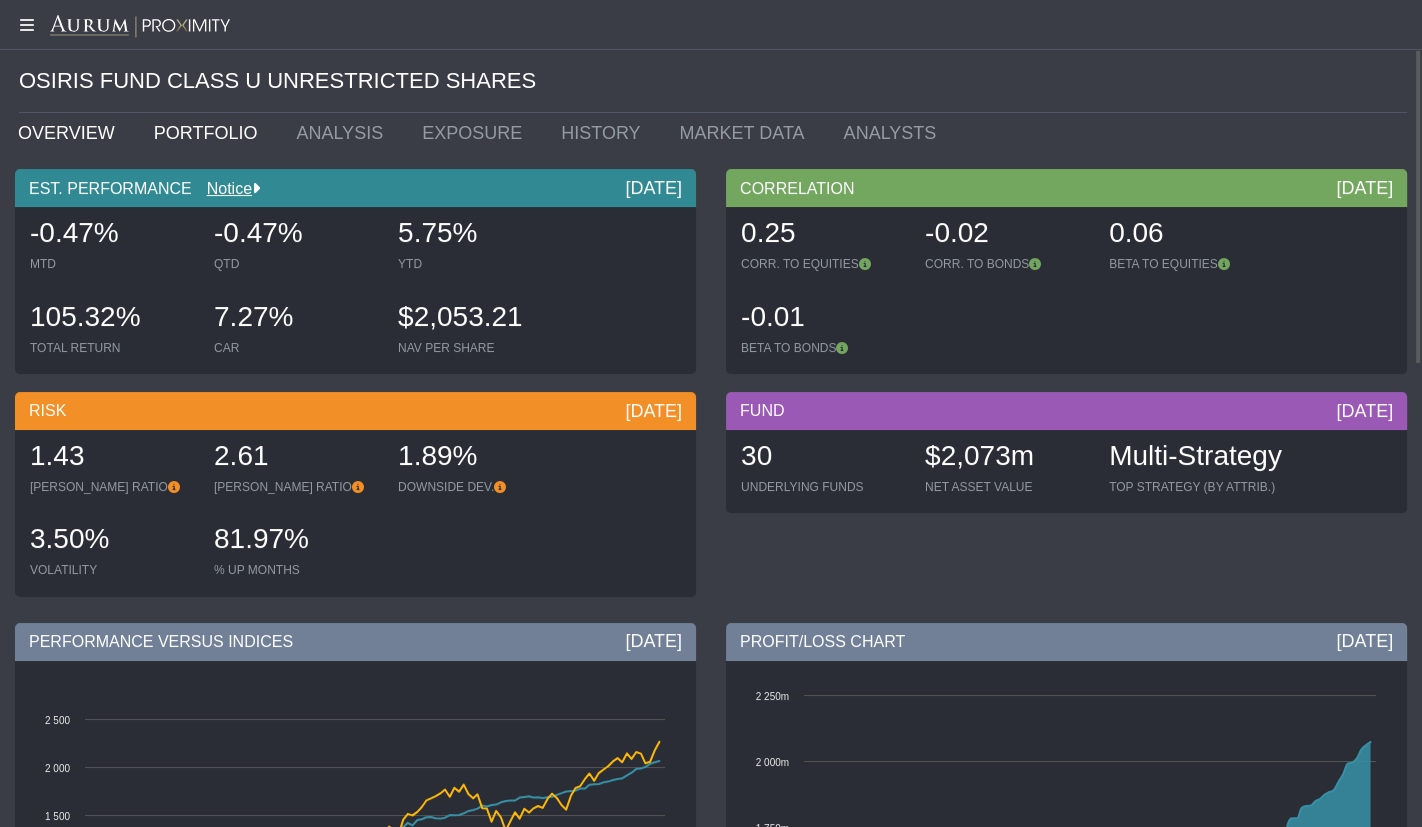 click on "PORTFOLIO" 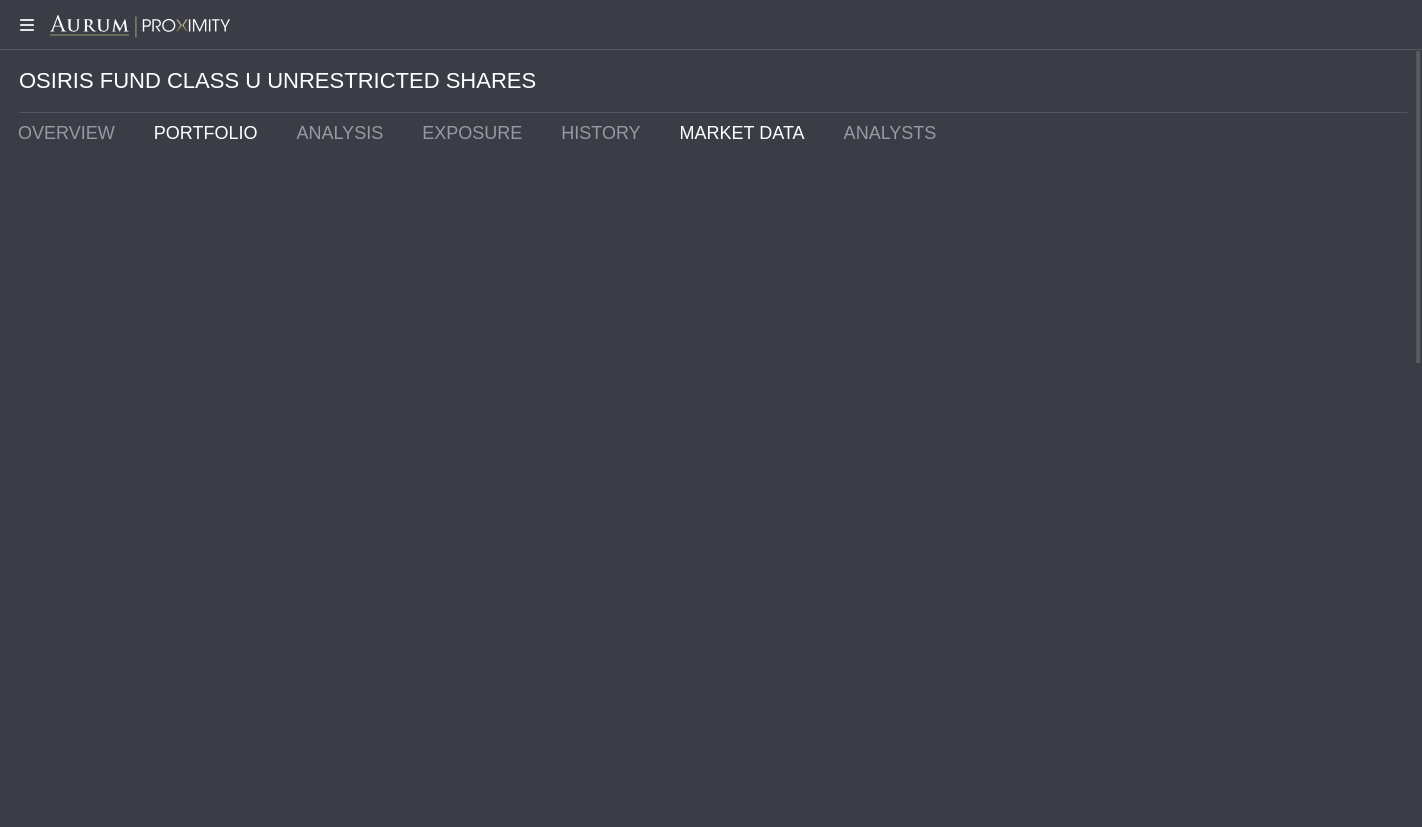 click on "MARKET DATA" 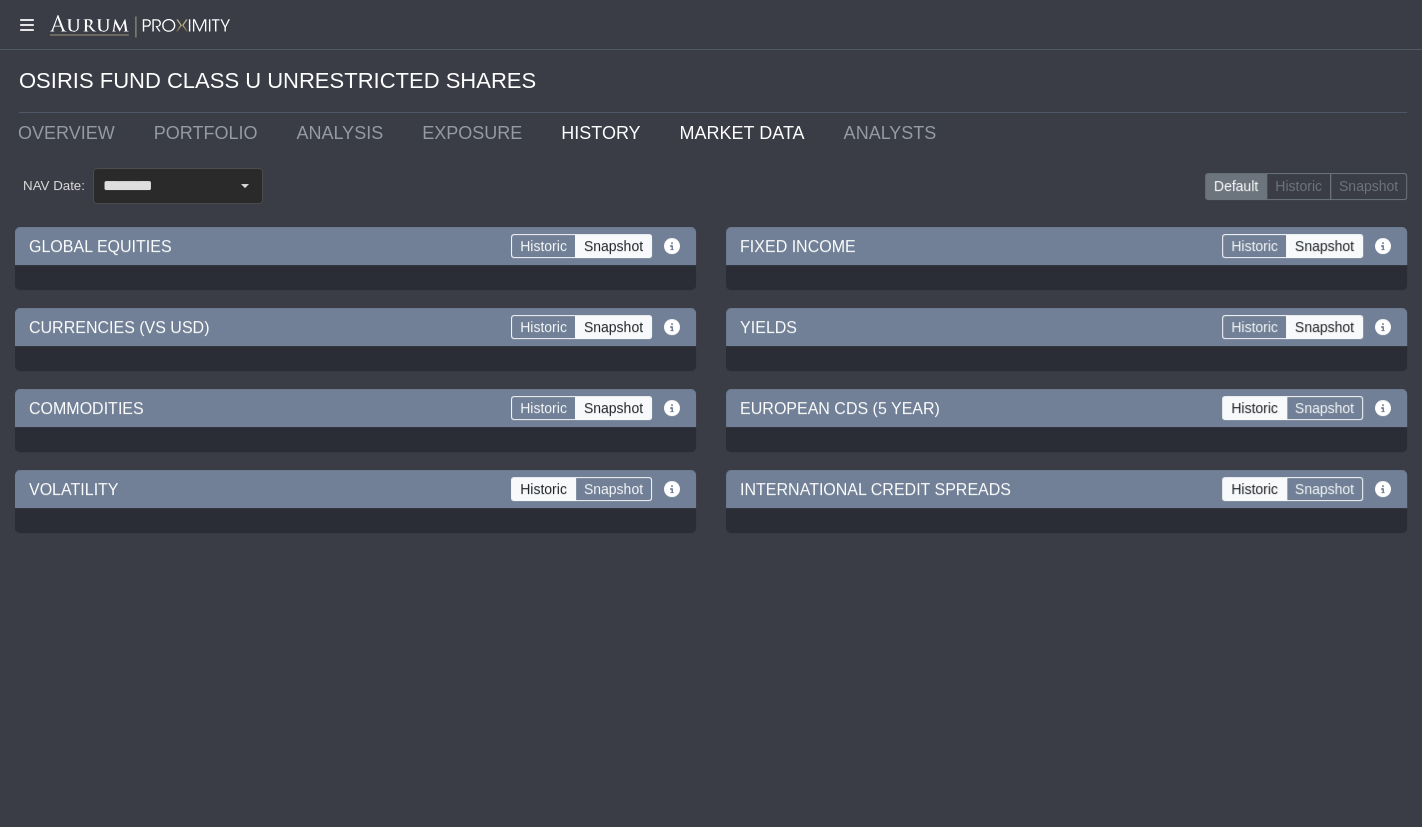 click on "HISTORY" 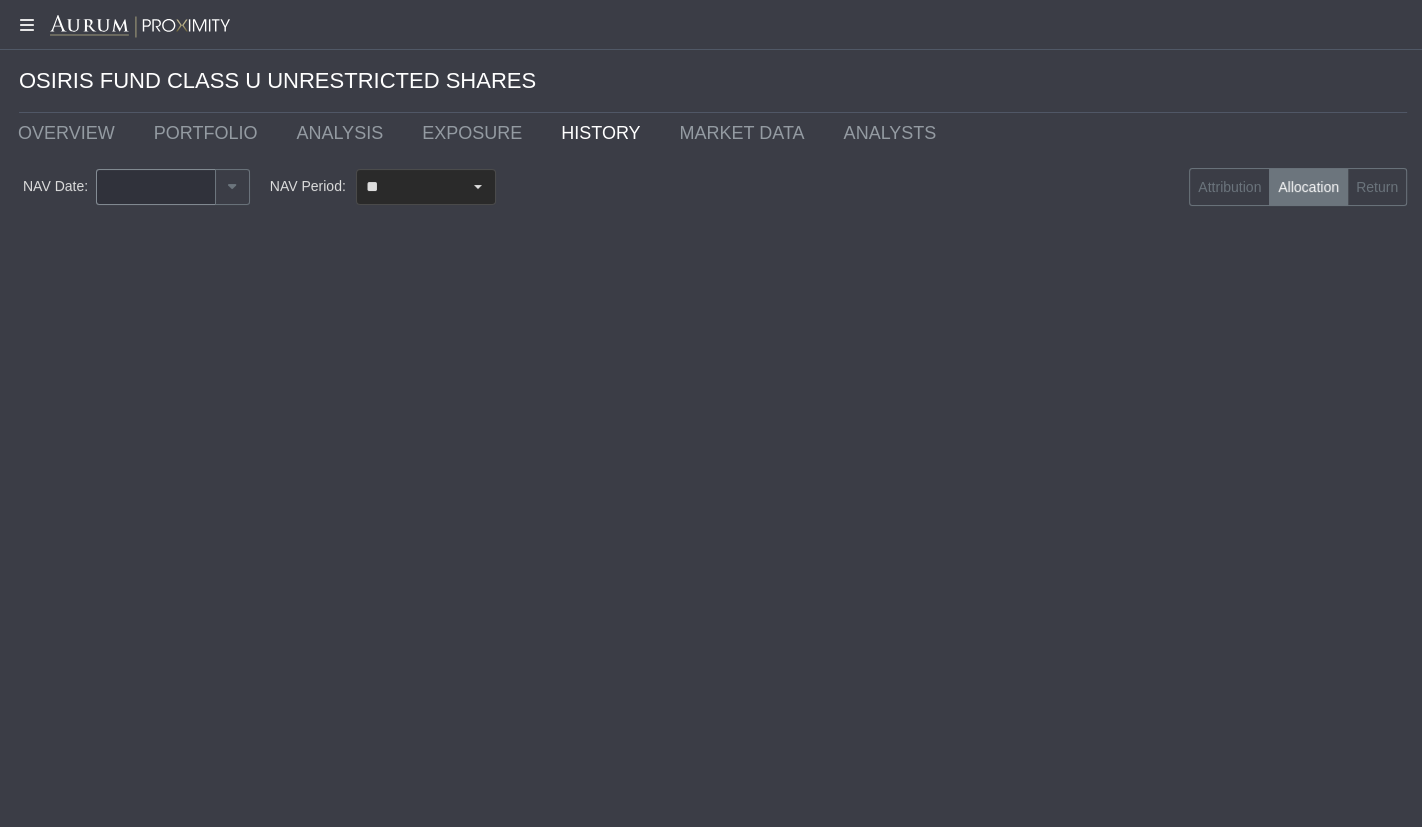 type on "********" 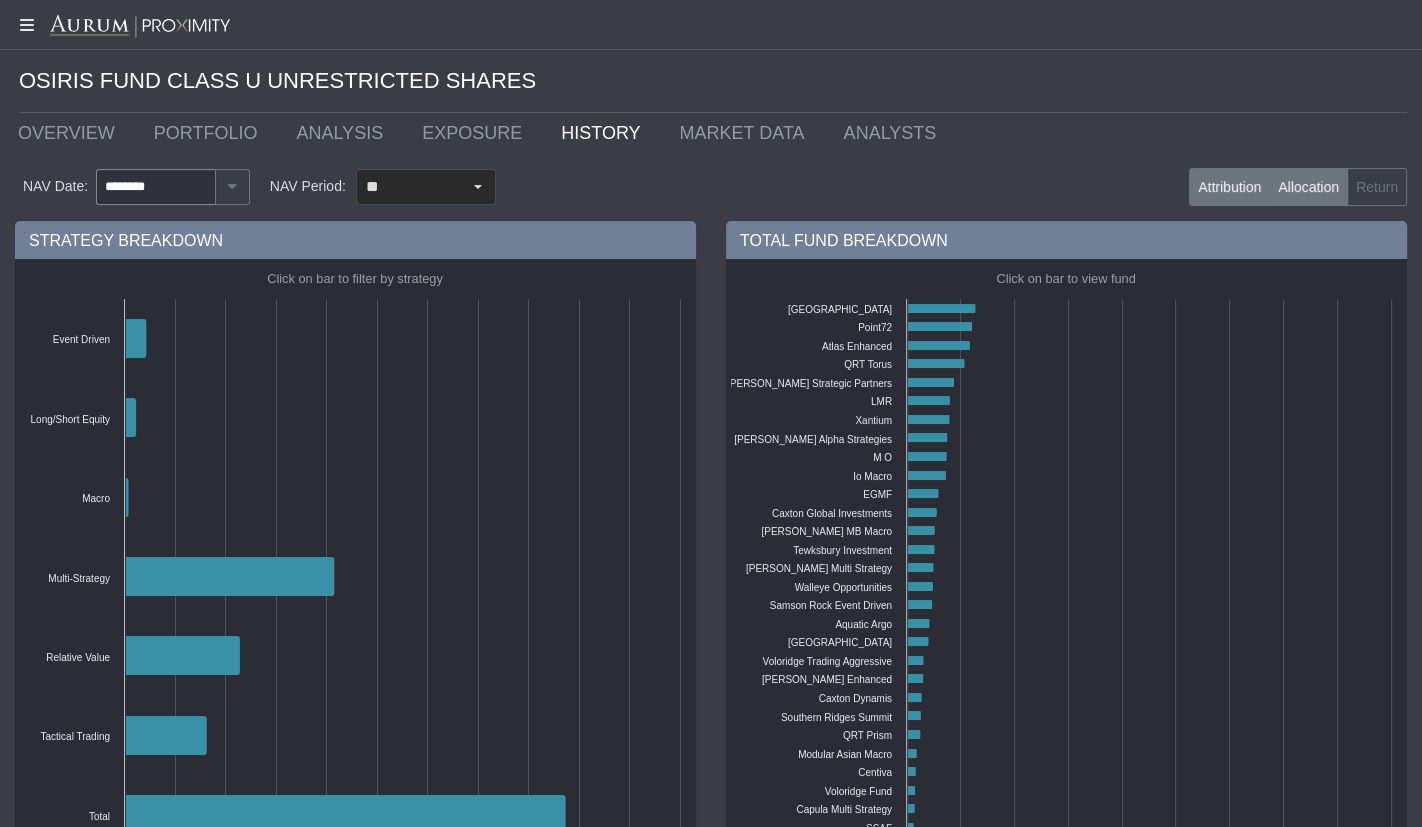 click on "Attribution" 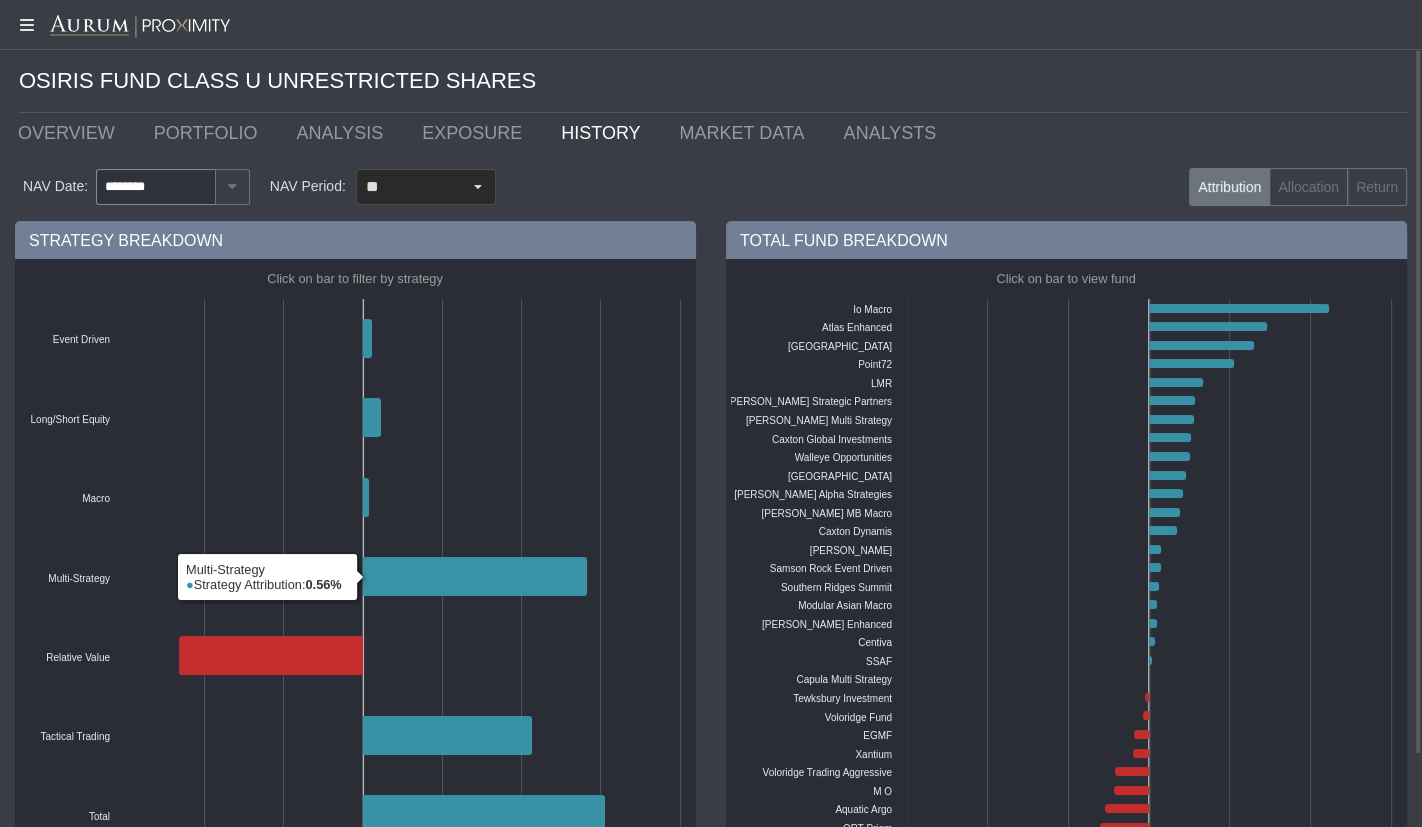 scroll, scrollTop: 78, scrollLeft: 0, axis: vertical 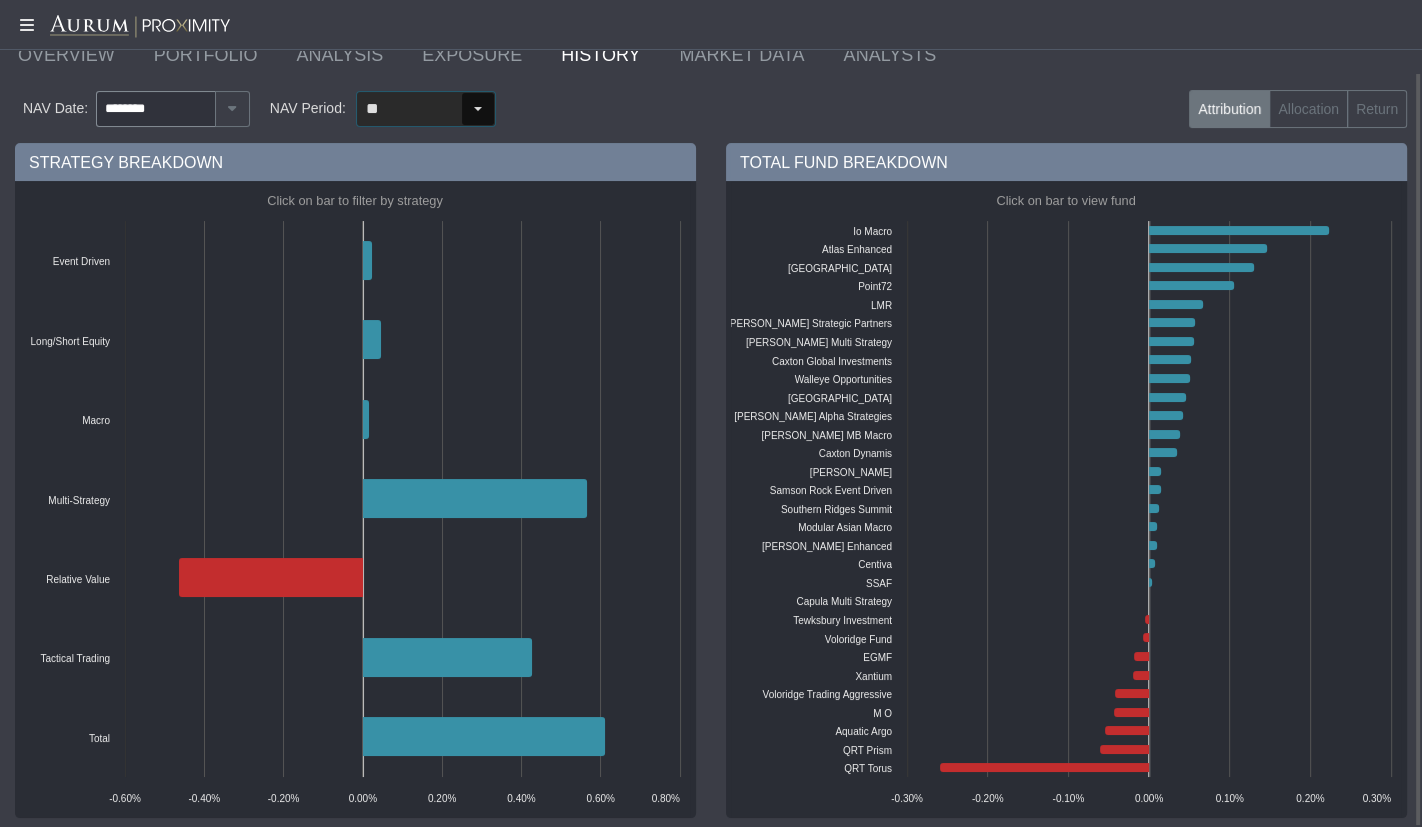 click 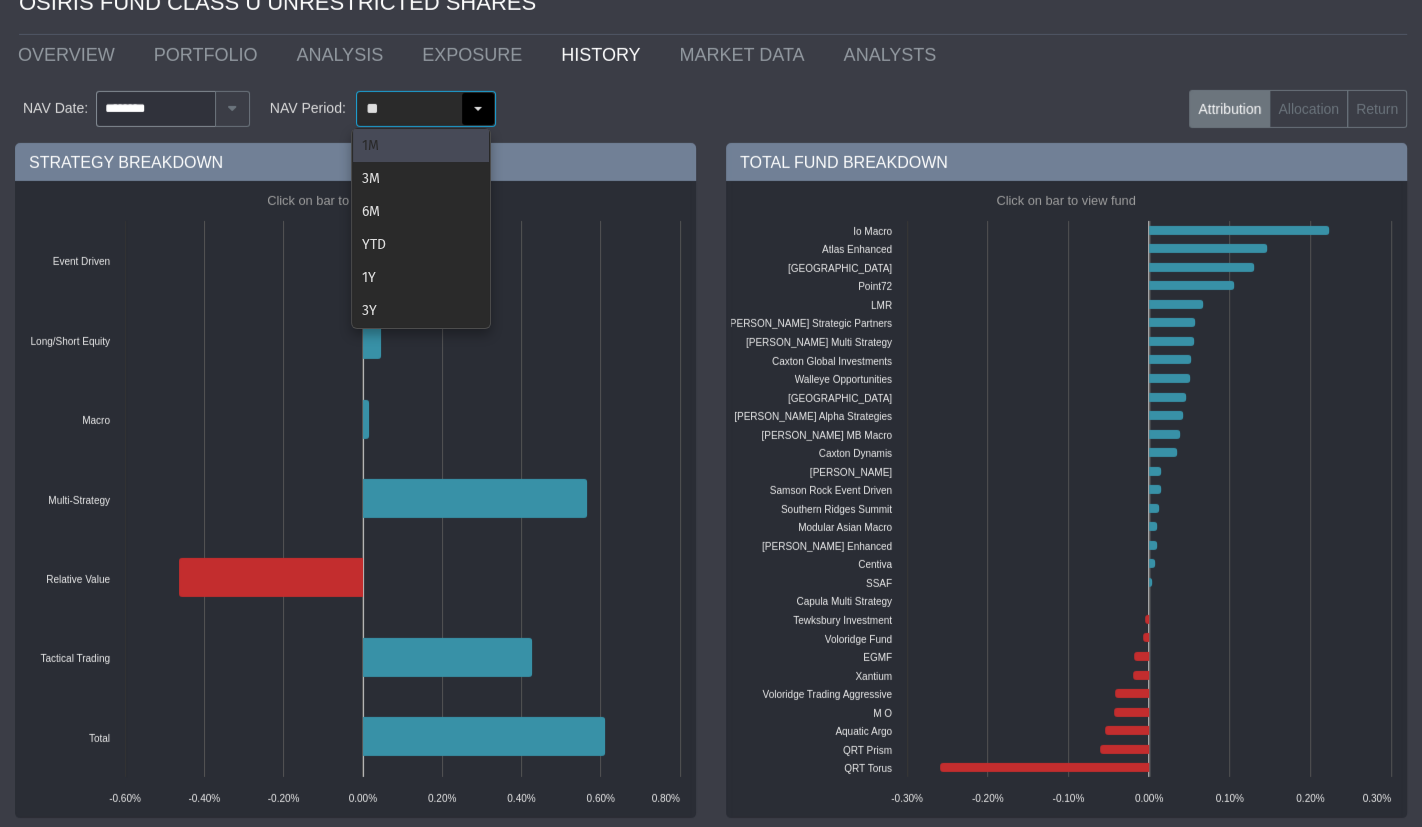 click on "1M" at bounding box center [421, 145] 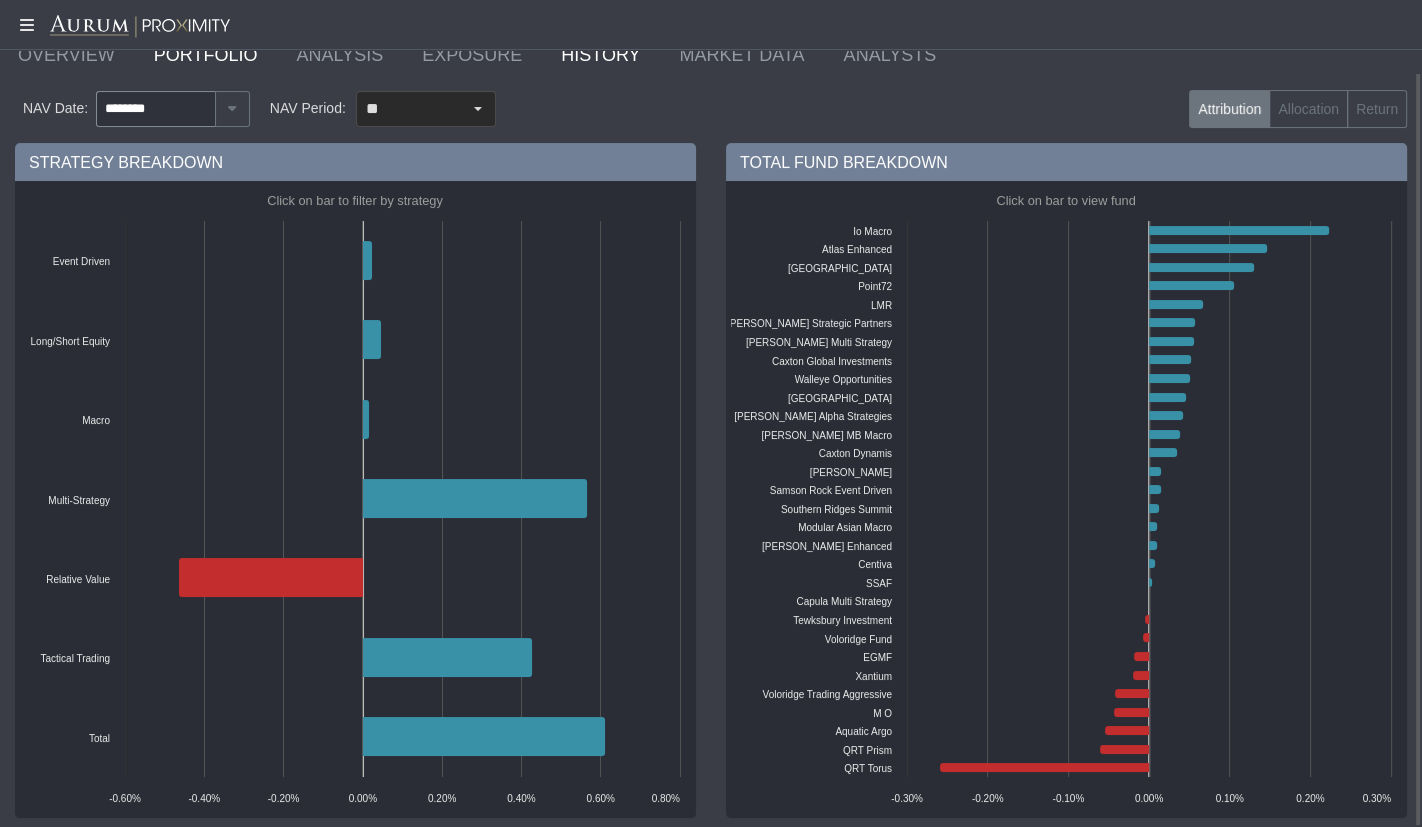 click on "PORTFOLIO" 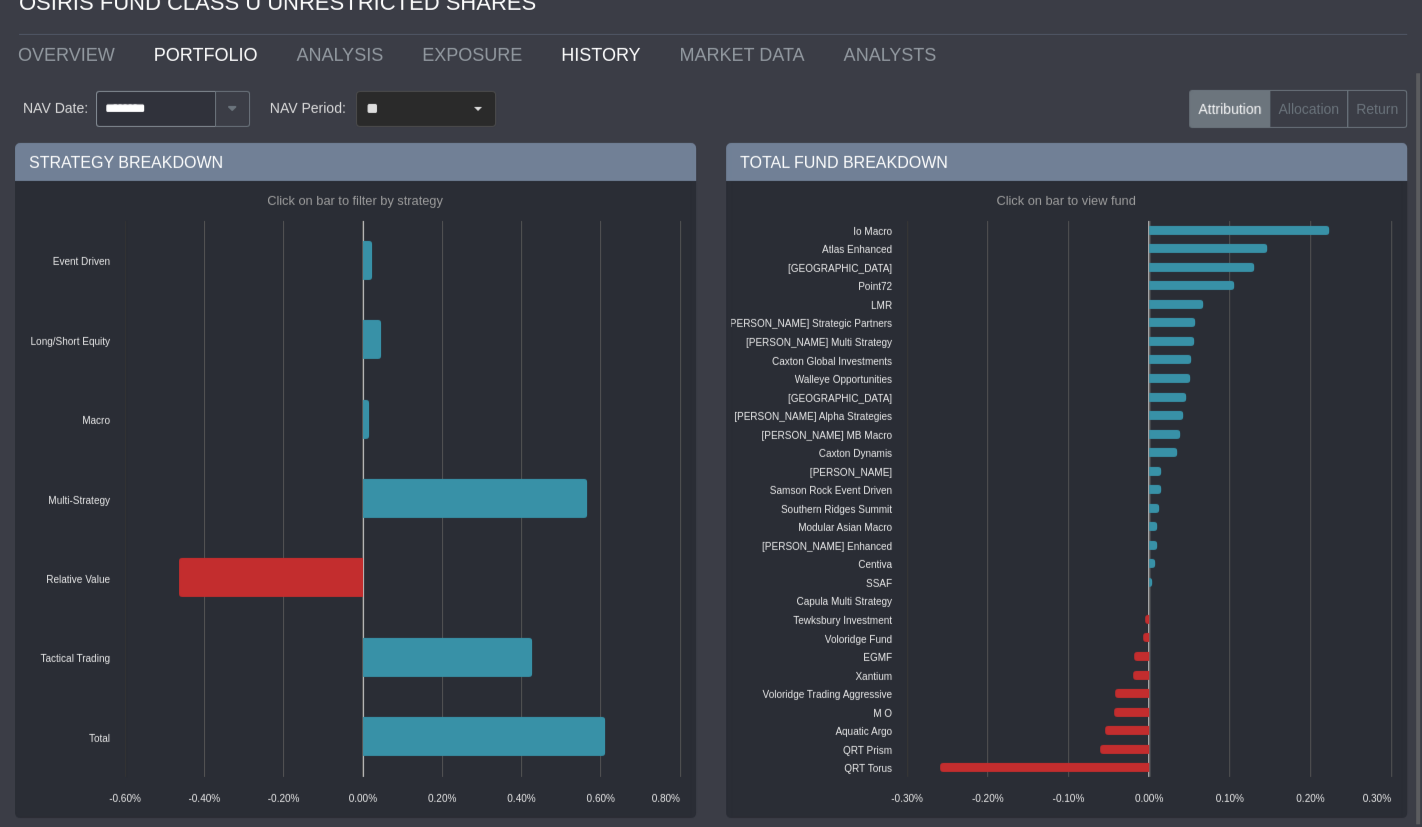 scroll, scrollTop: 0, scrollLeft: 0, axis: both 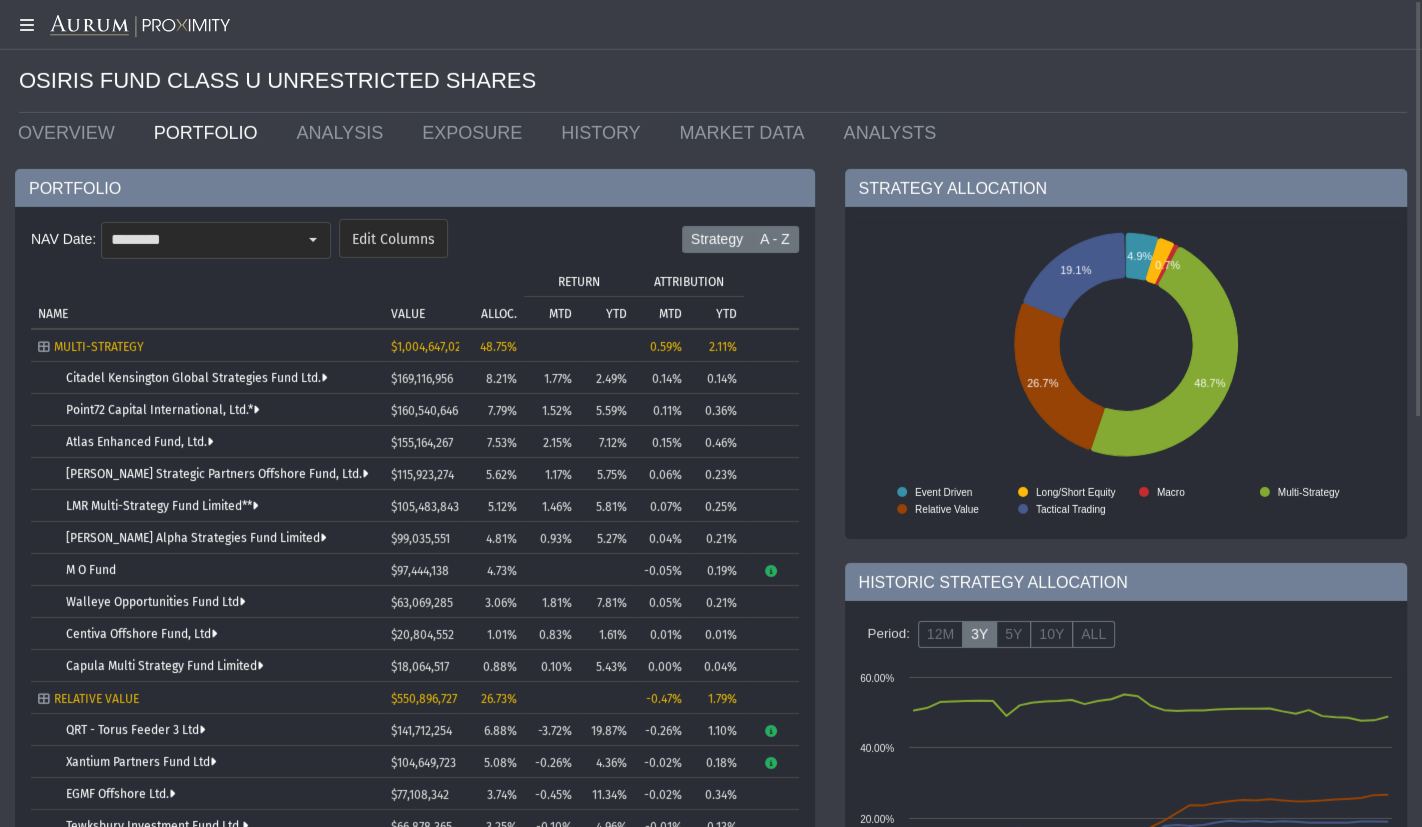 click on "A - Z" 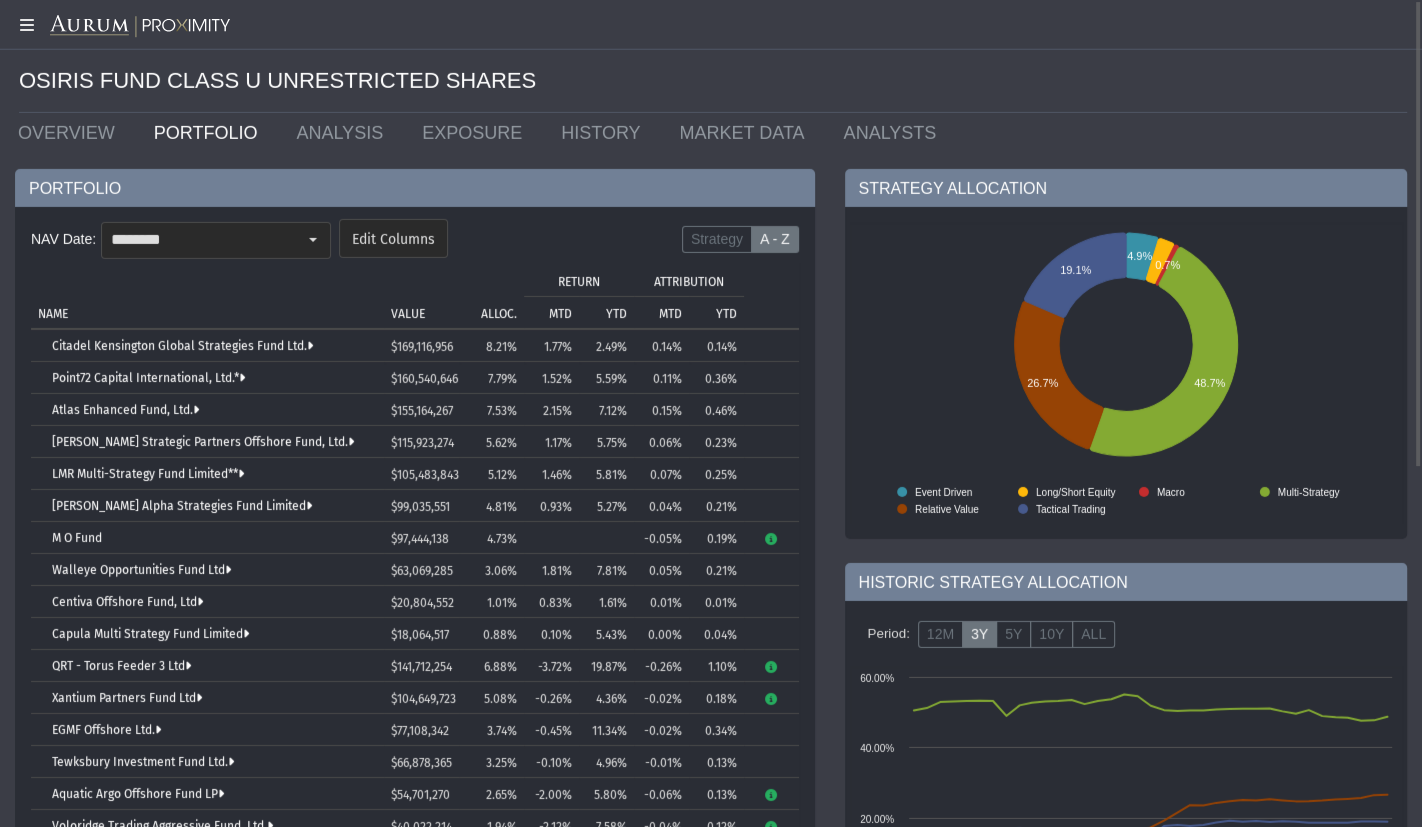 click on "MTD" at bounding box center (670, 314) 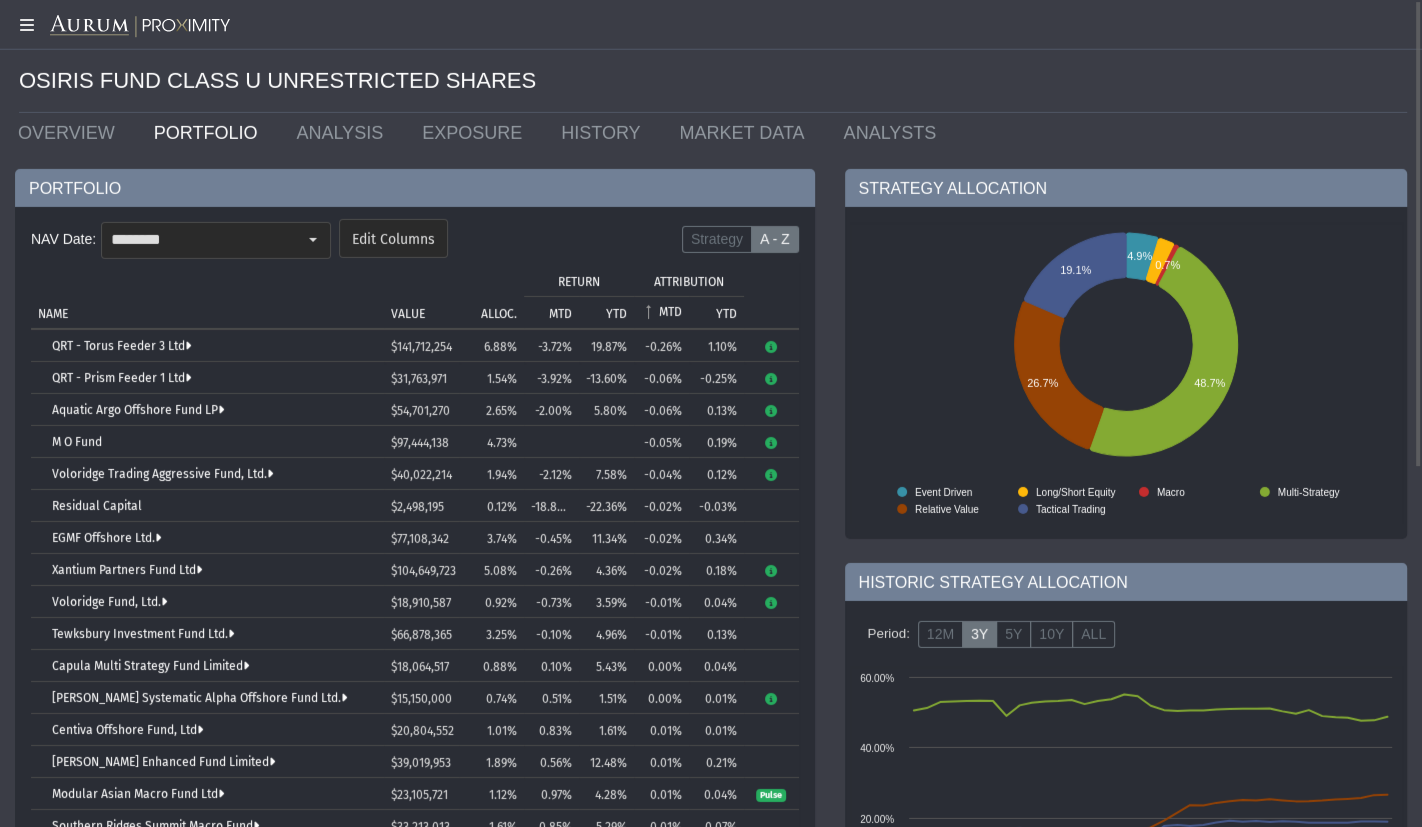 click on "MTD" at bounding box center [670, 312] 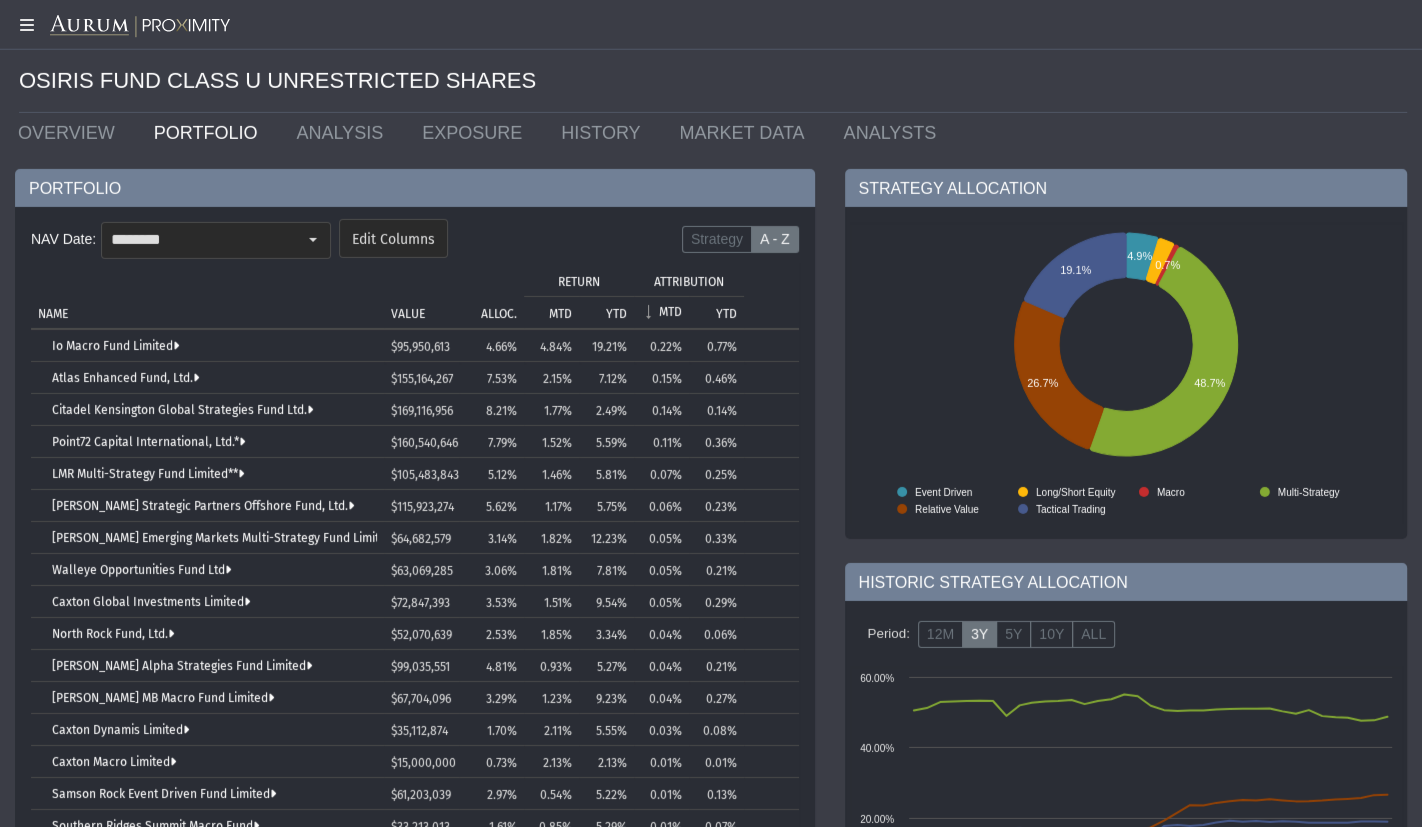 click on "[PERSON_NAME] Alpha Strategies Fund Limited" at bounding box center (214, 666) 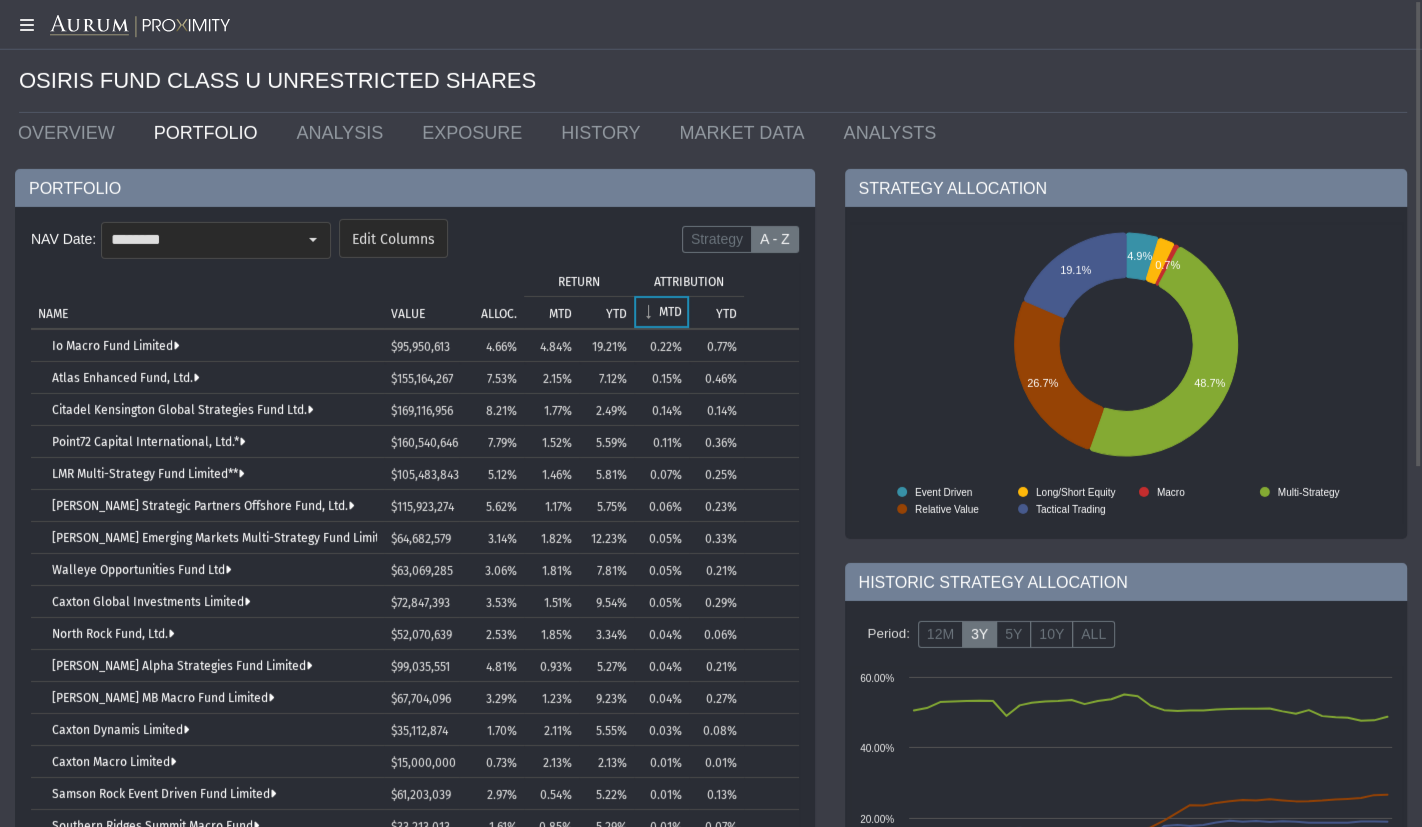 click on "MTD" at bounding box center [670, 312] 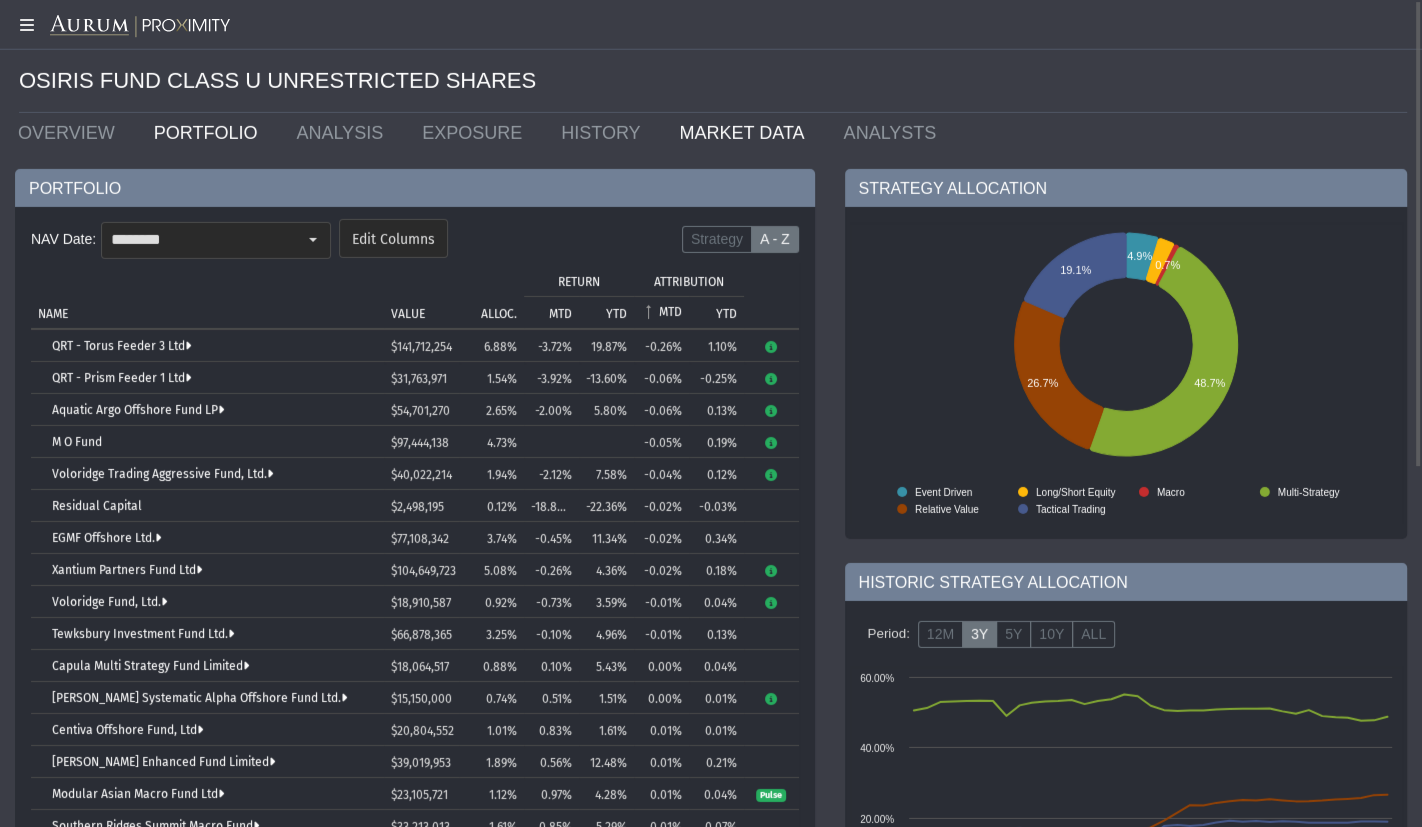 click on "MARKET DATA" 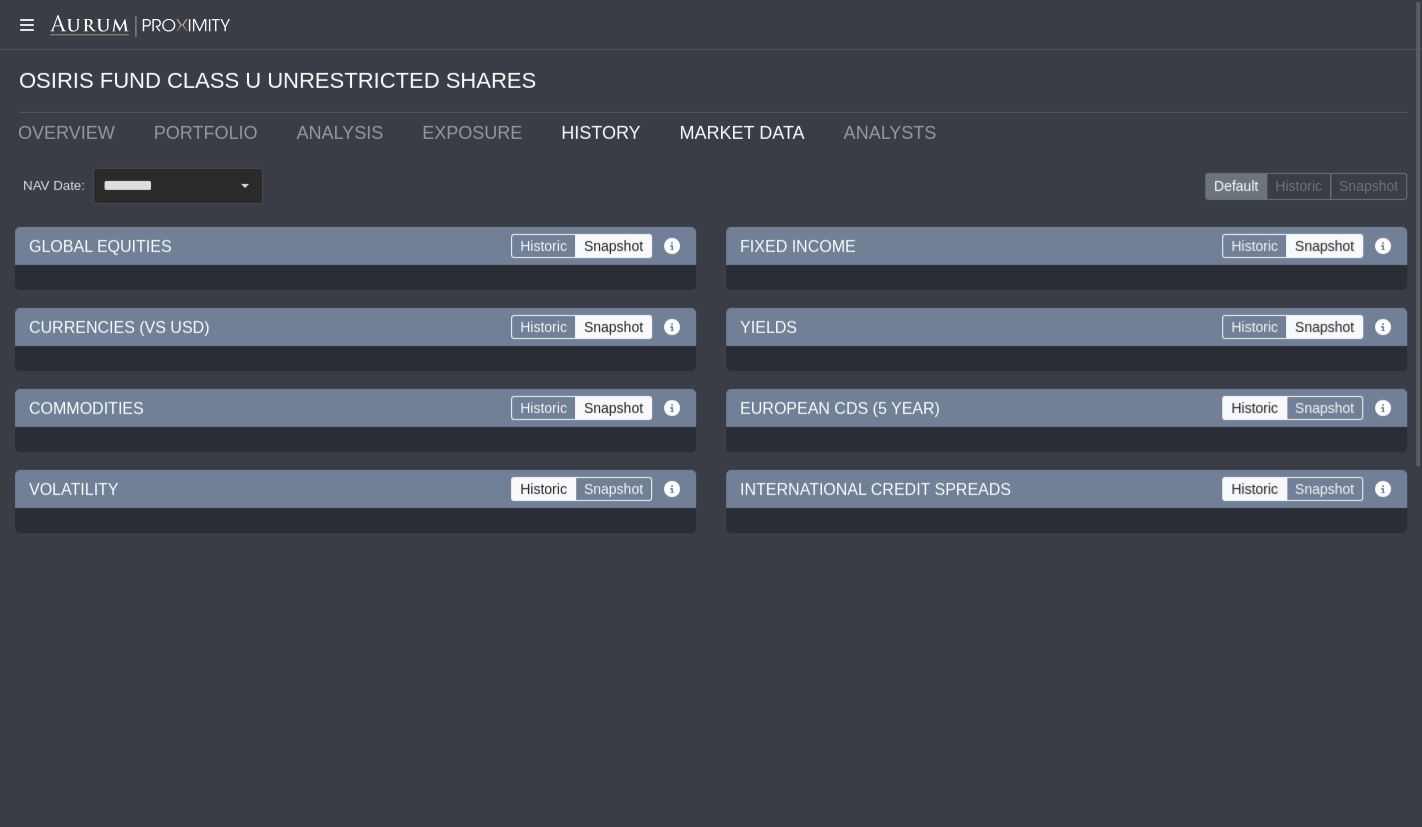 click on "HISTORY" 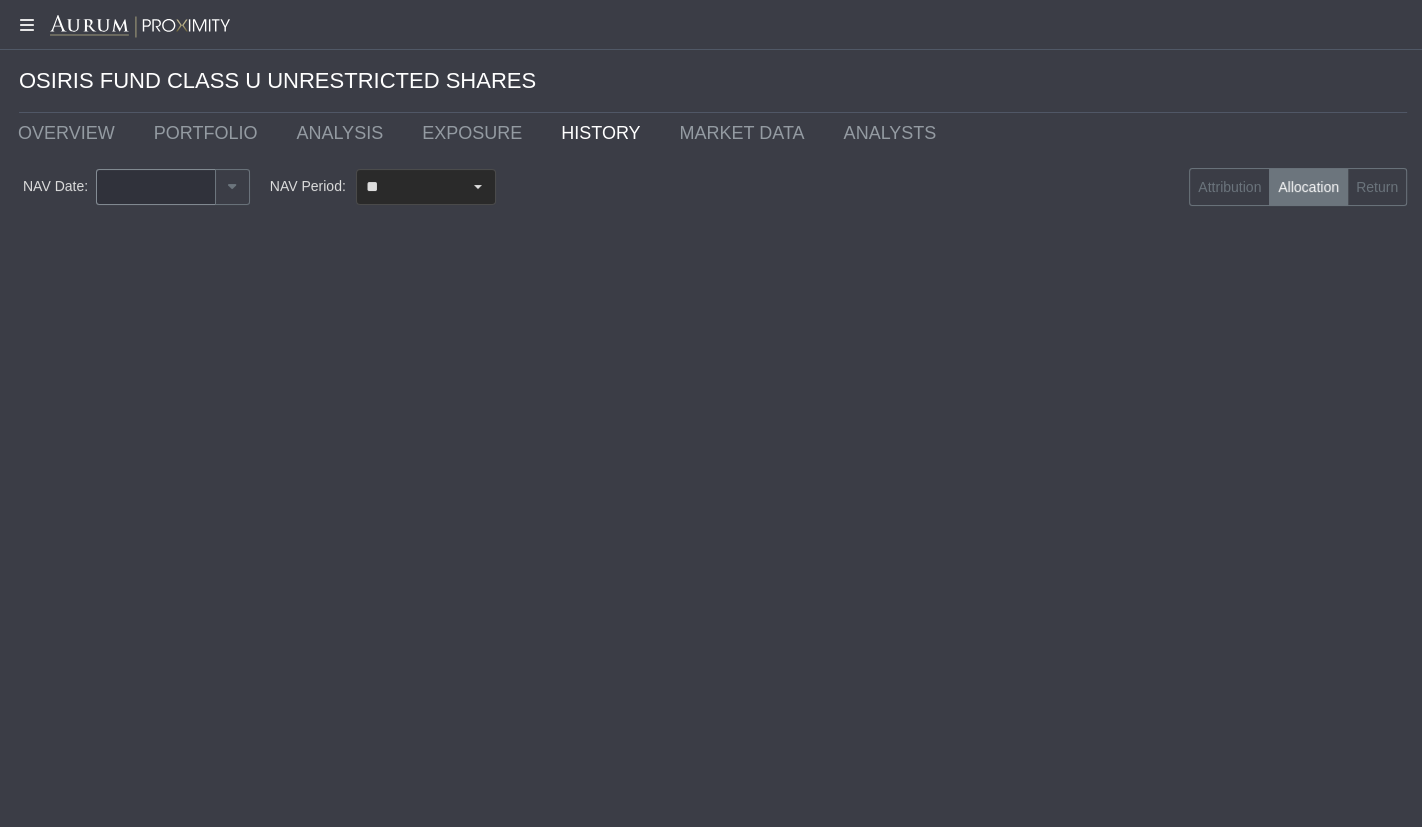 type on "********" 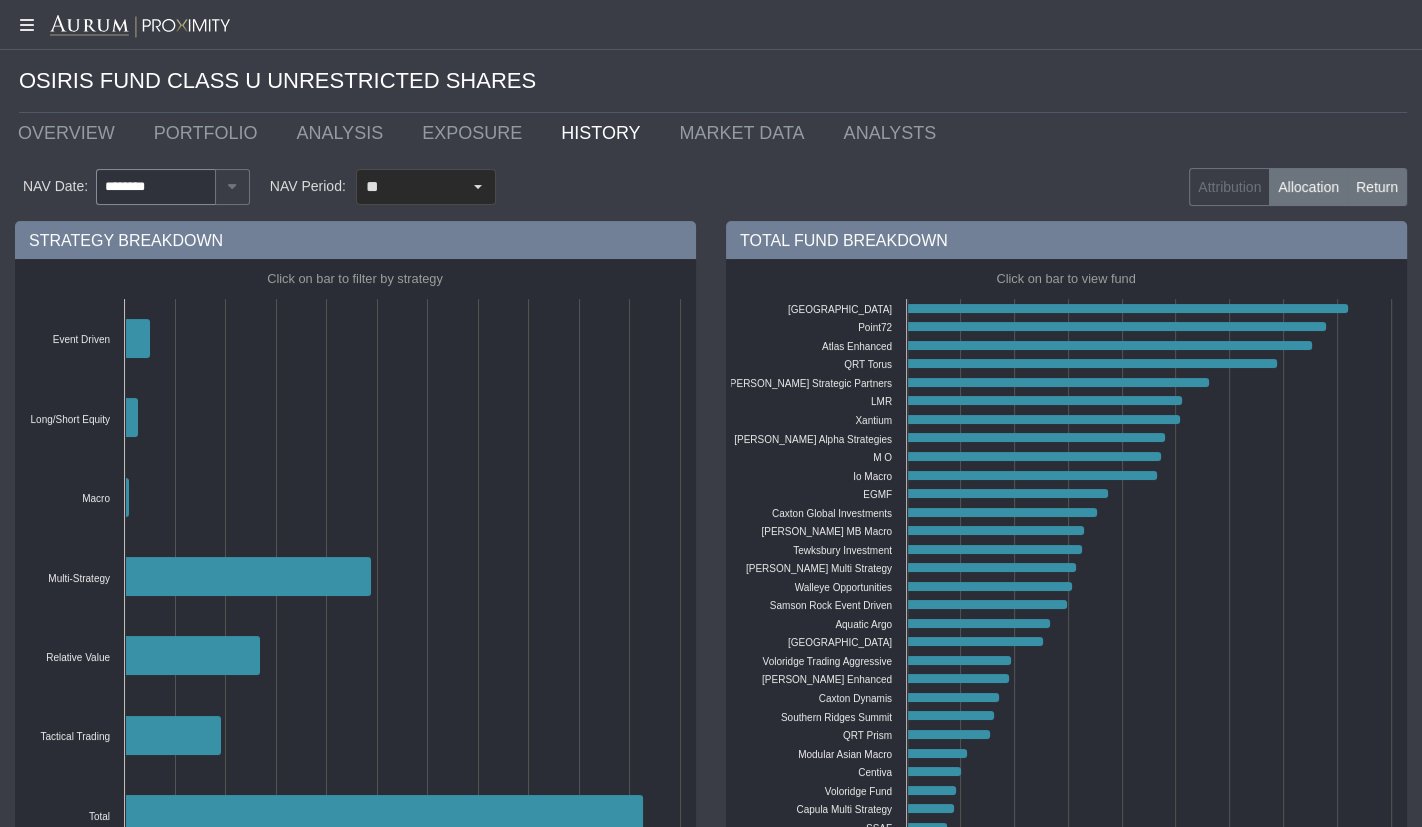 click on "Return" 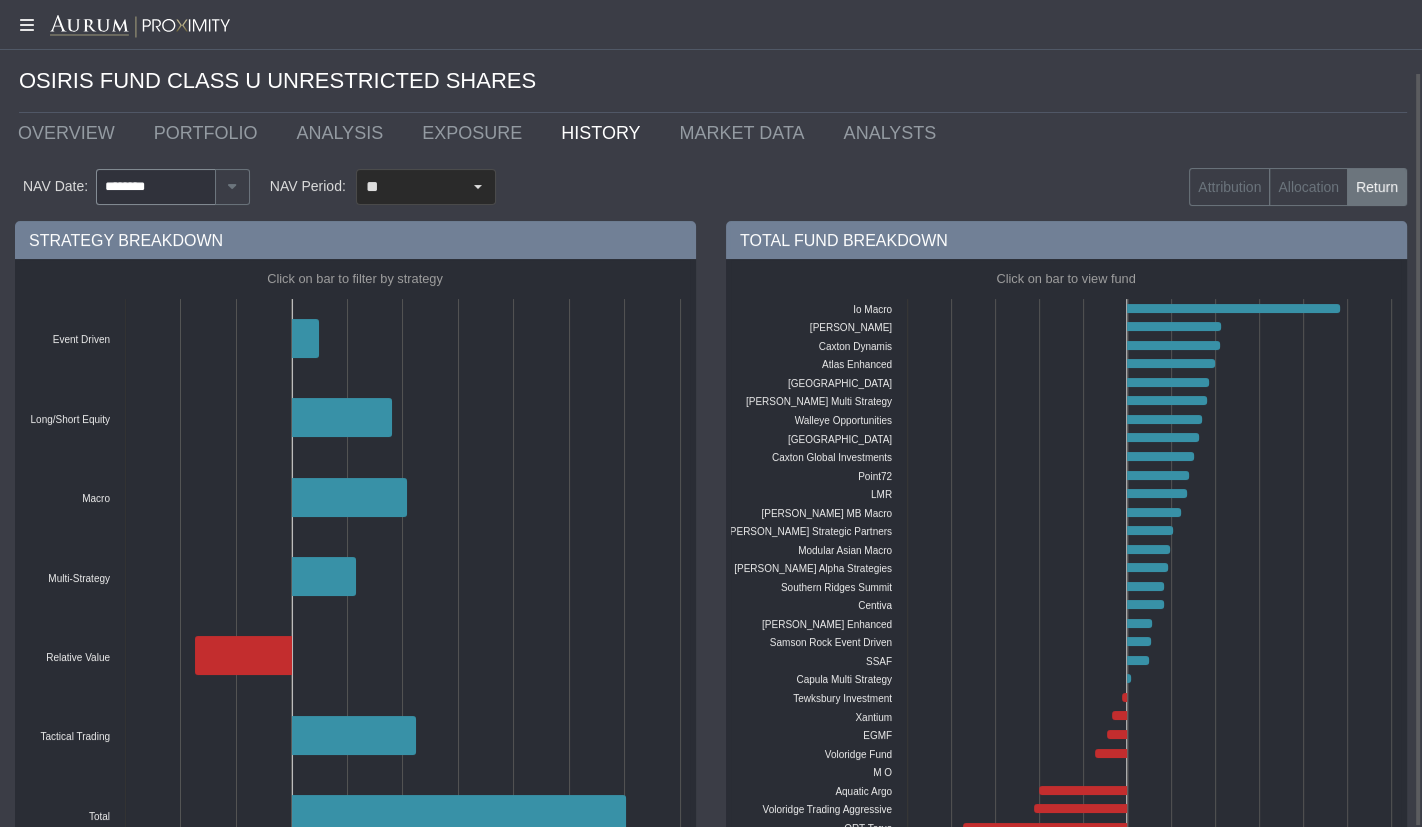 scroll, scrollTop: 78, scrollLeft: 0, axis: vertical 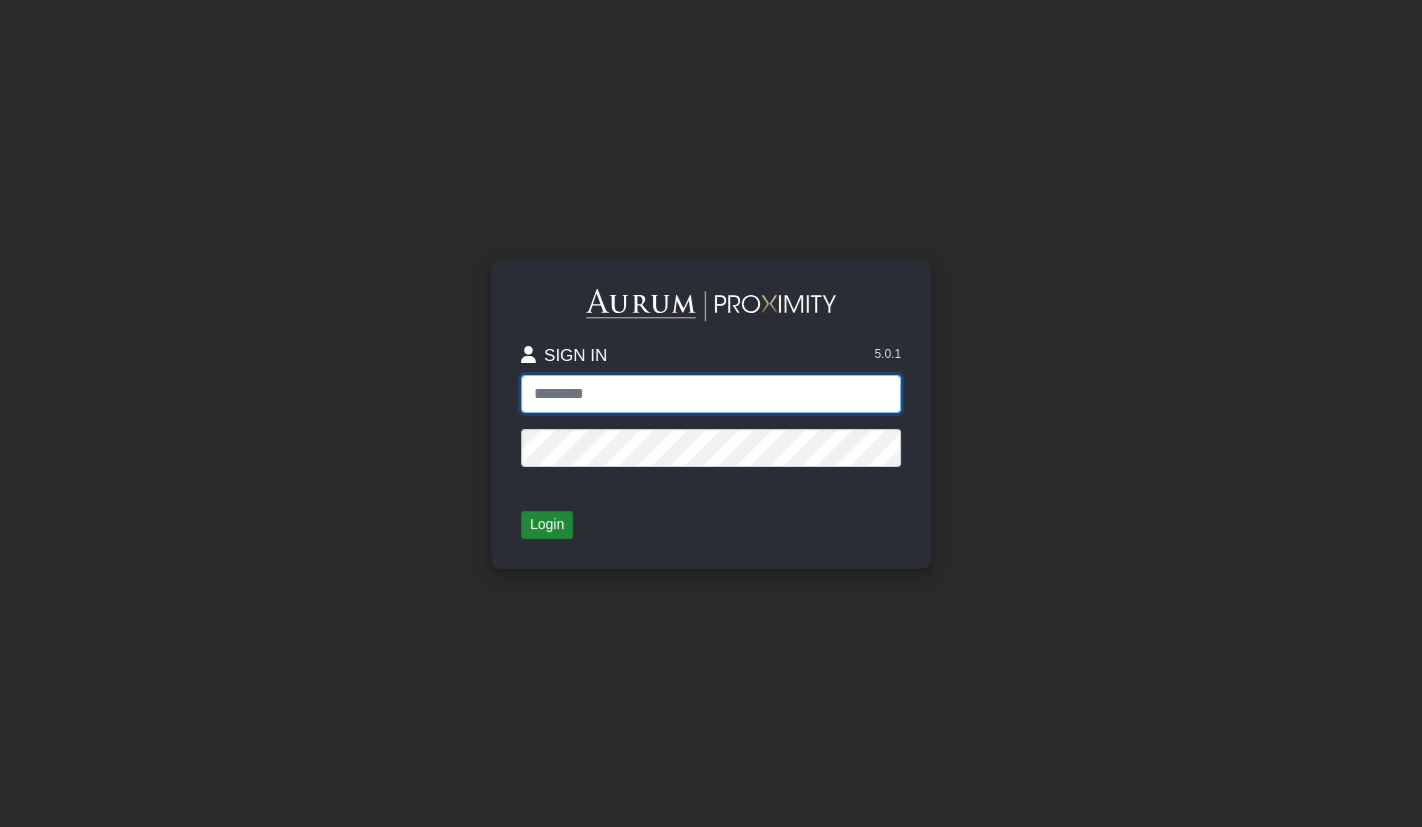 type on "******" 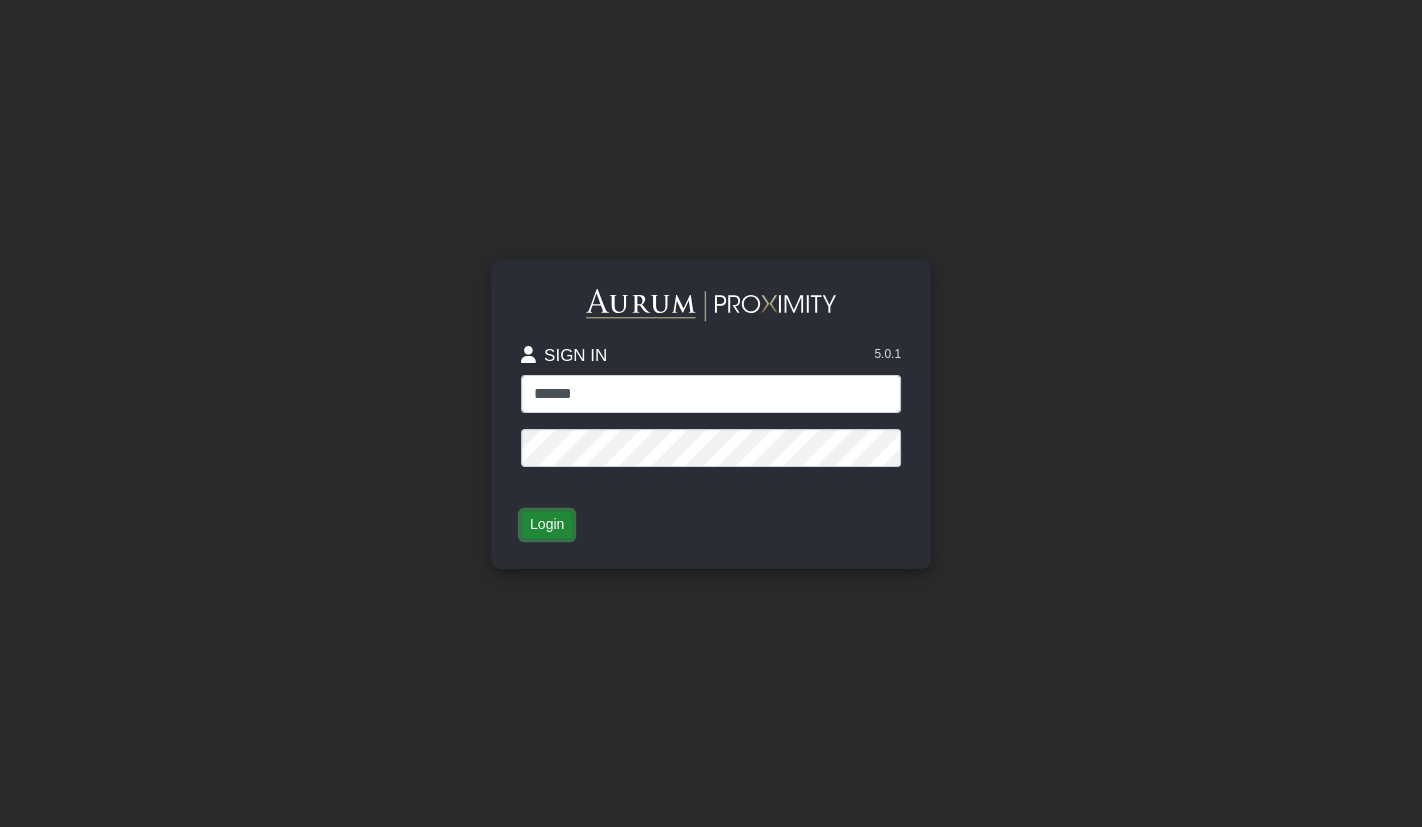 click on "Login" 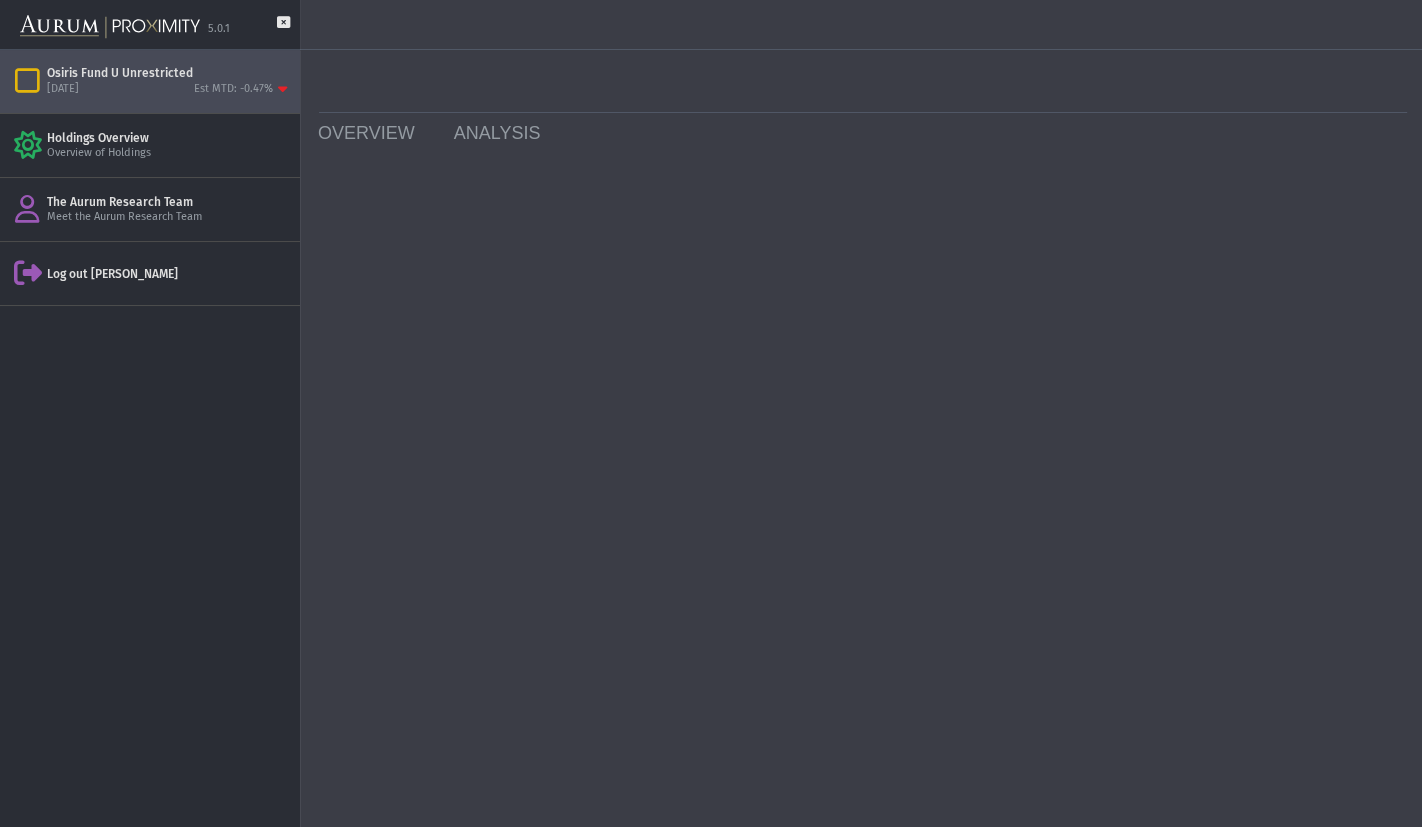 click on "[DATE] Est MTD: -0.47%" at bounding box center [169, 90] 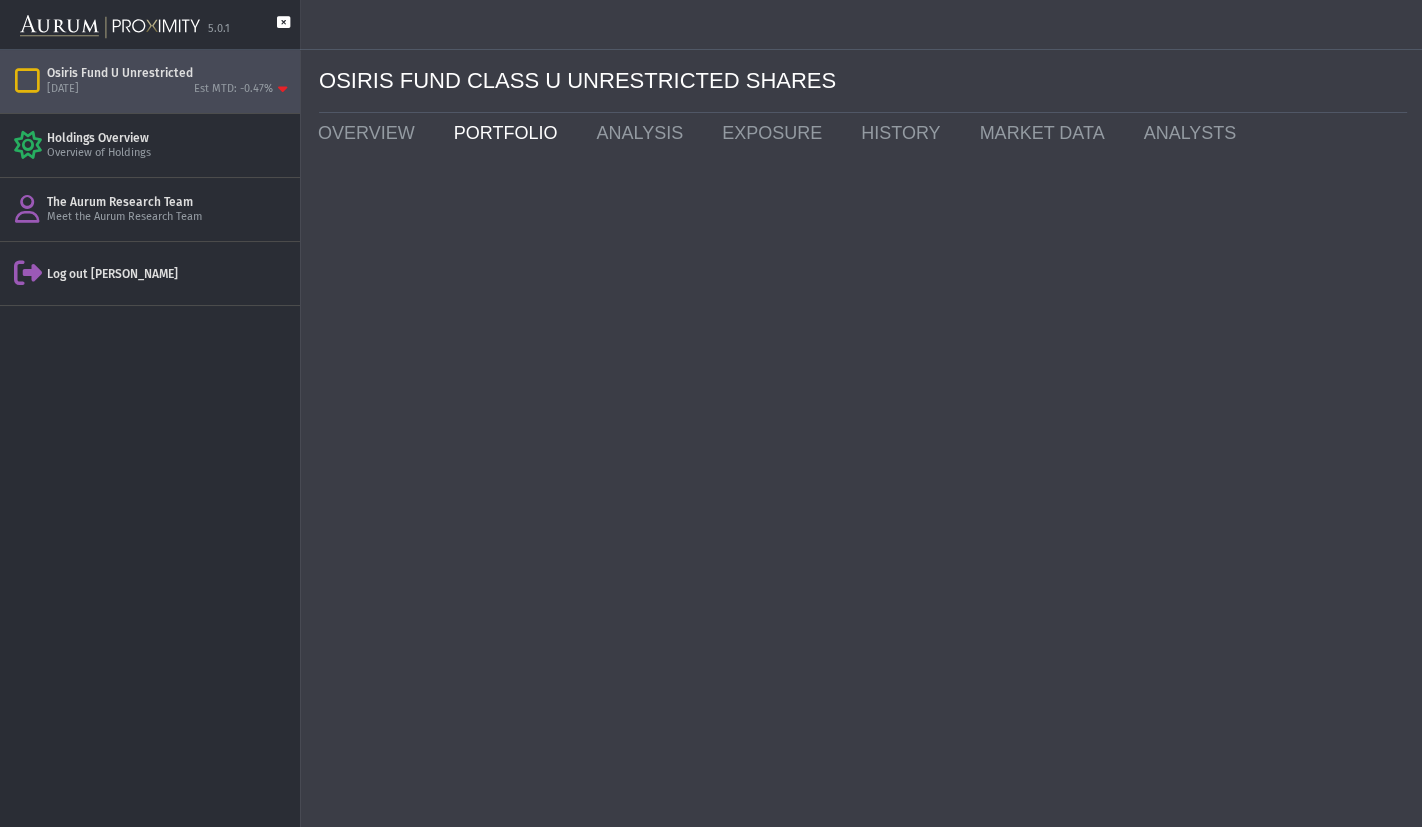 click 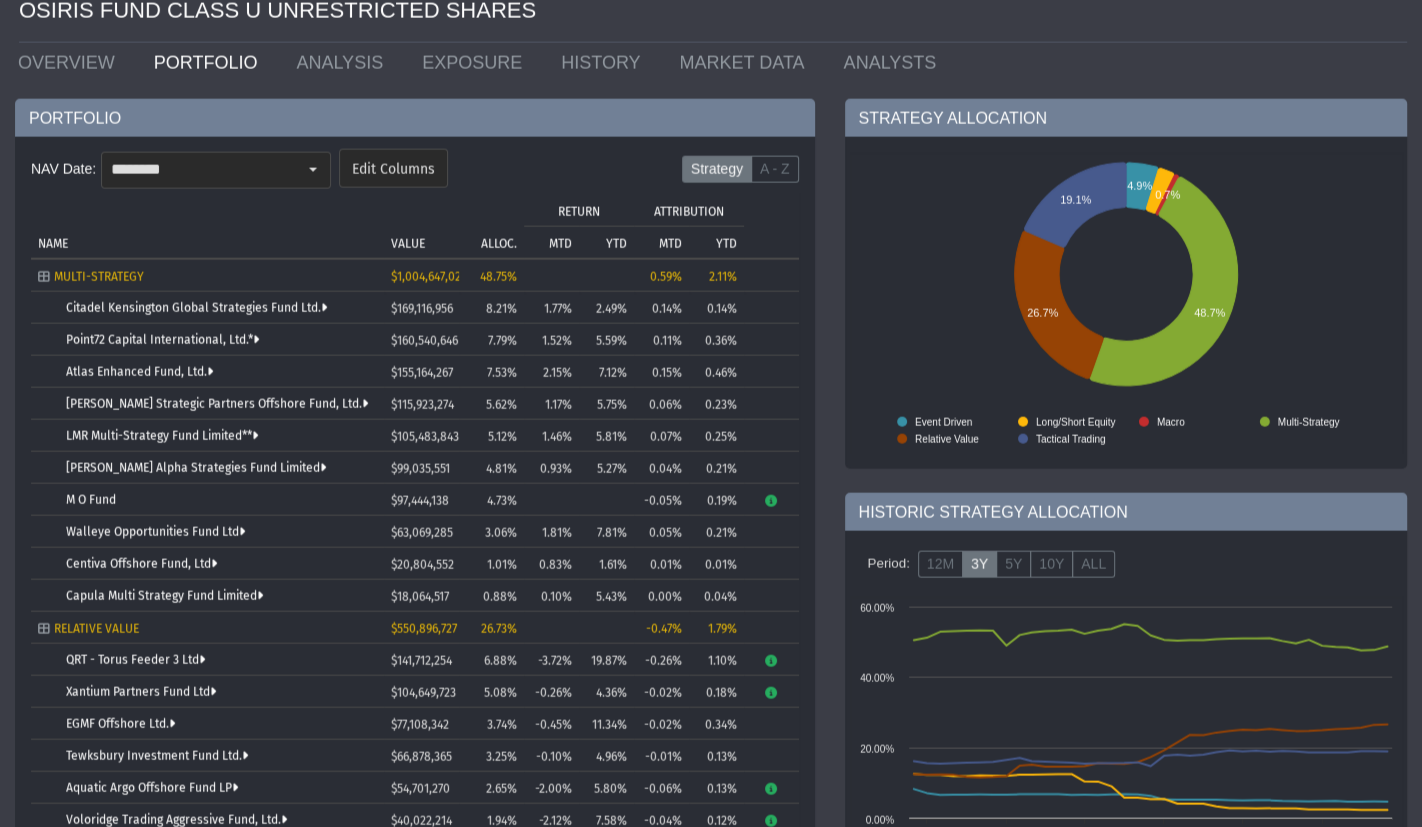 scroll, scrollTop: 0, scrollLeft: 0, axis: both 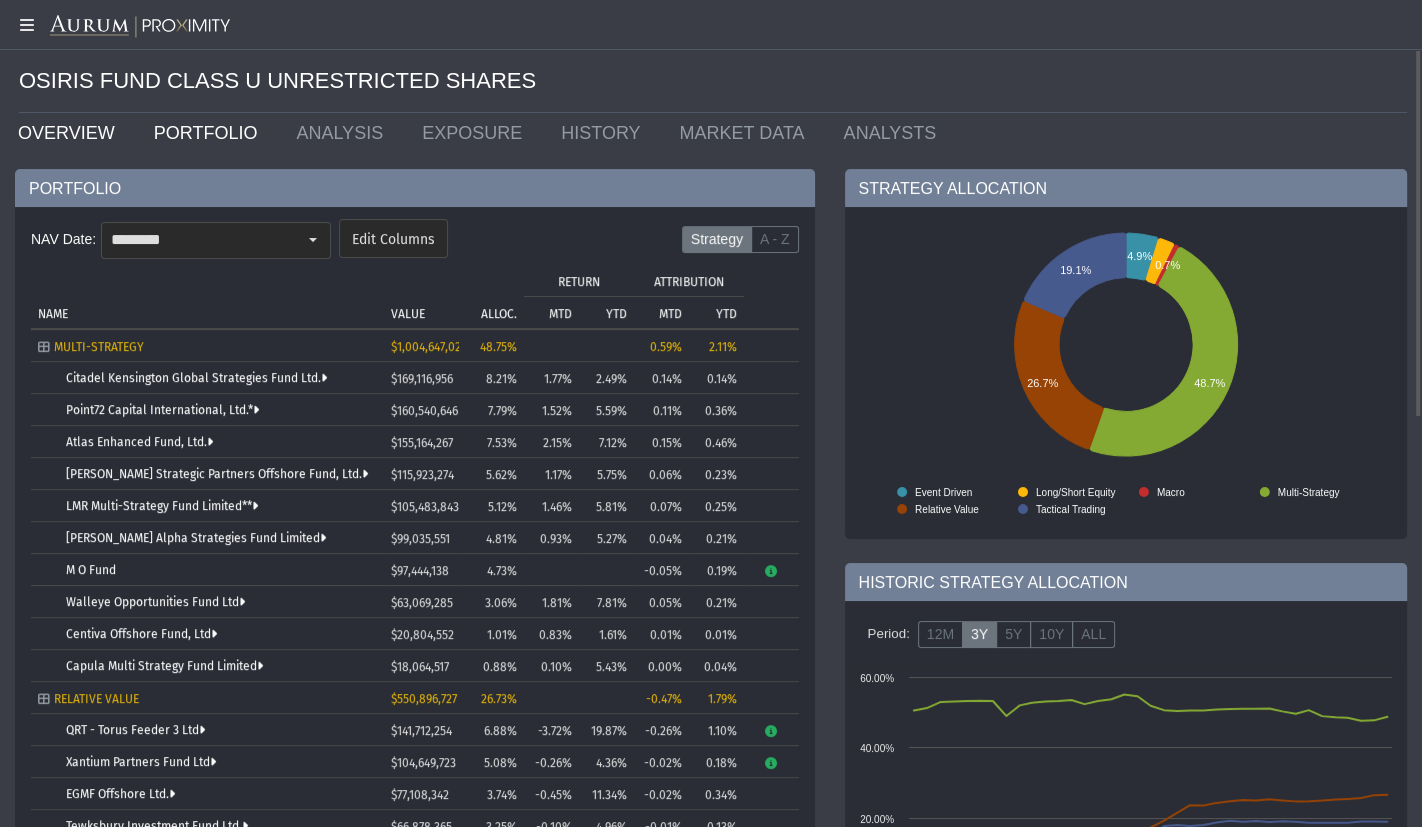 click on "OVERVIEW" 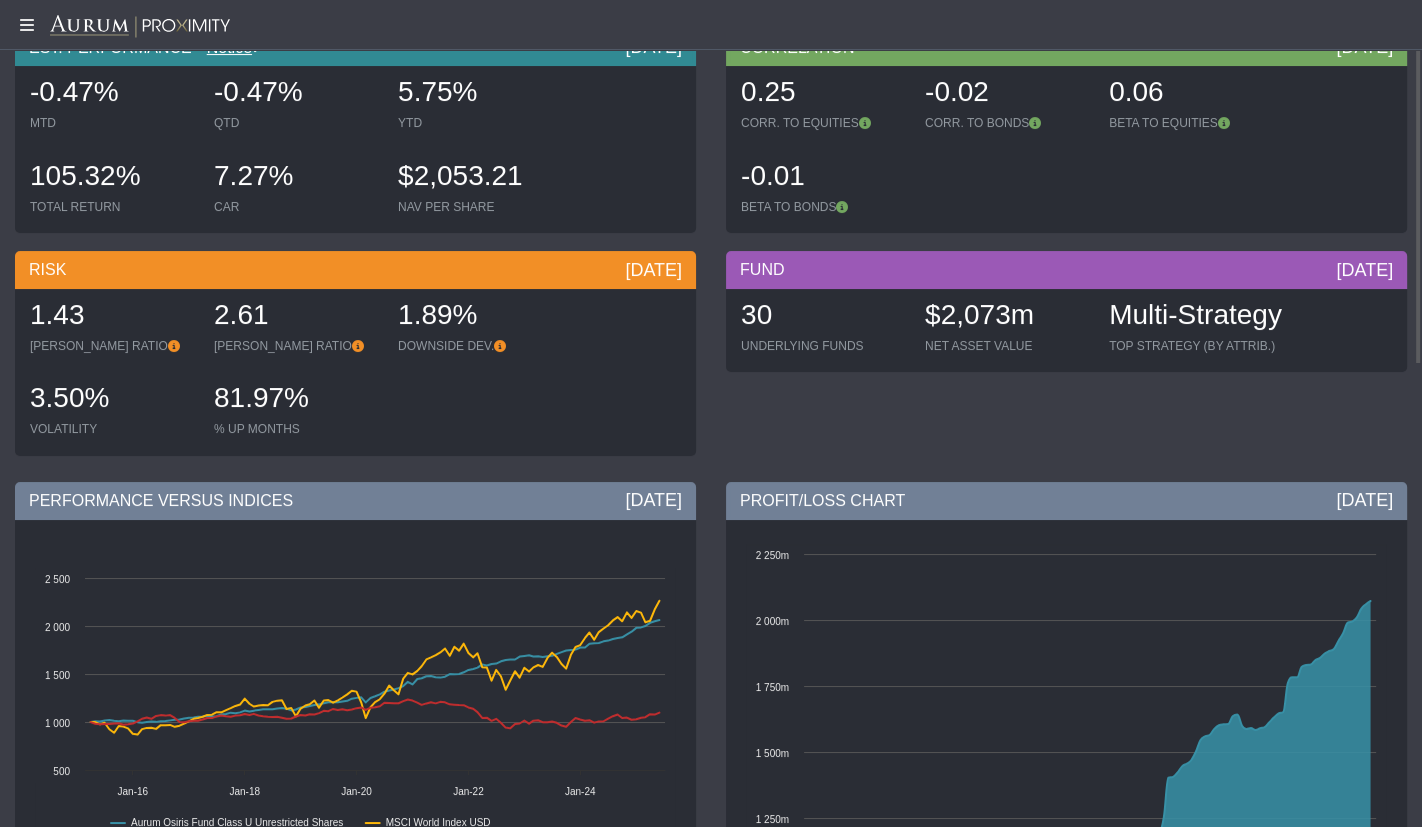 scroll, scrollTop: 0, scrollLeft: 0, axis: both 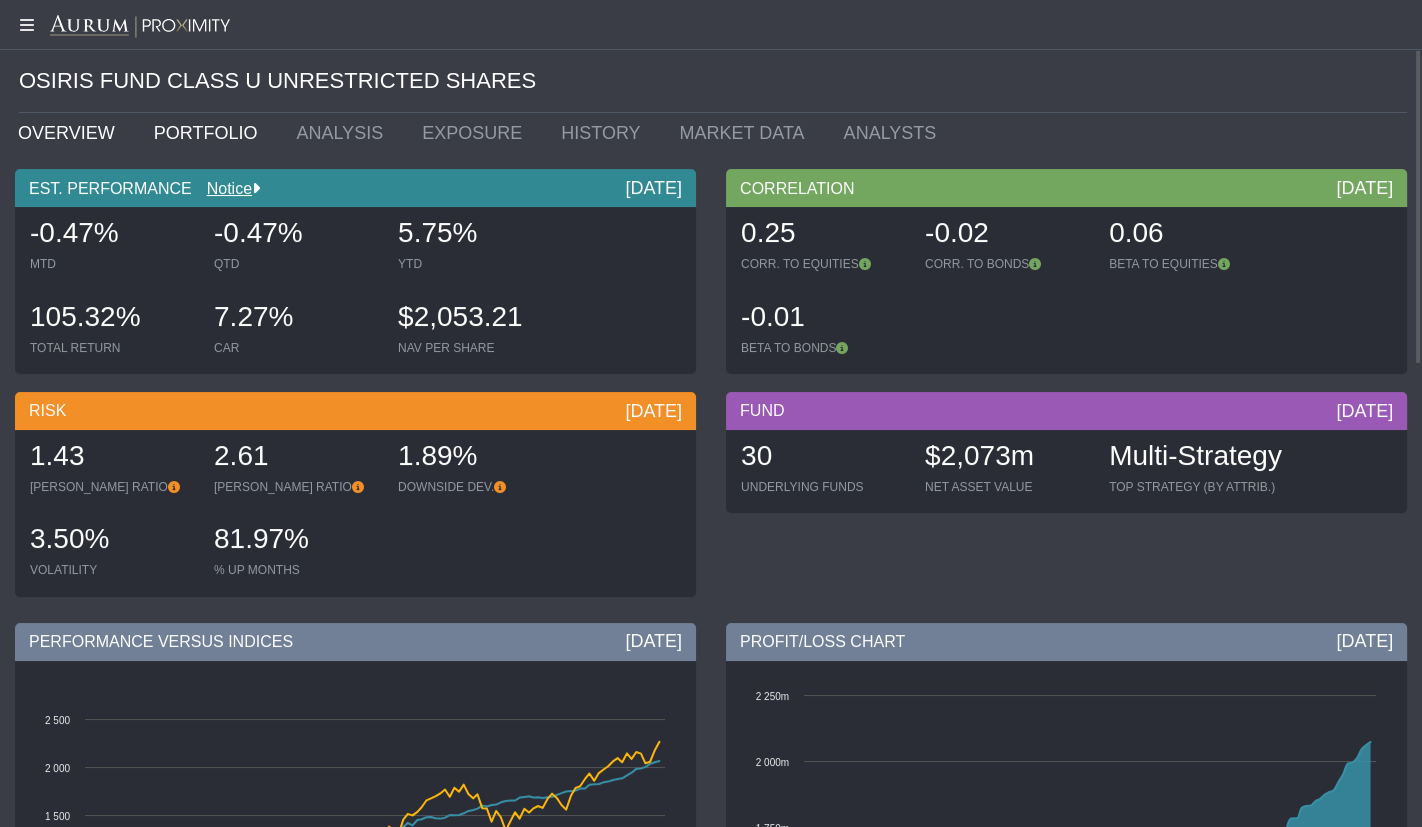 click on "PORTFOLIO" 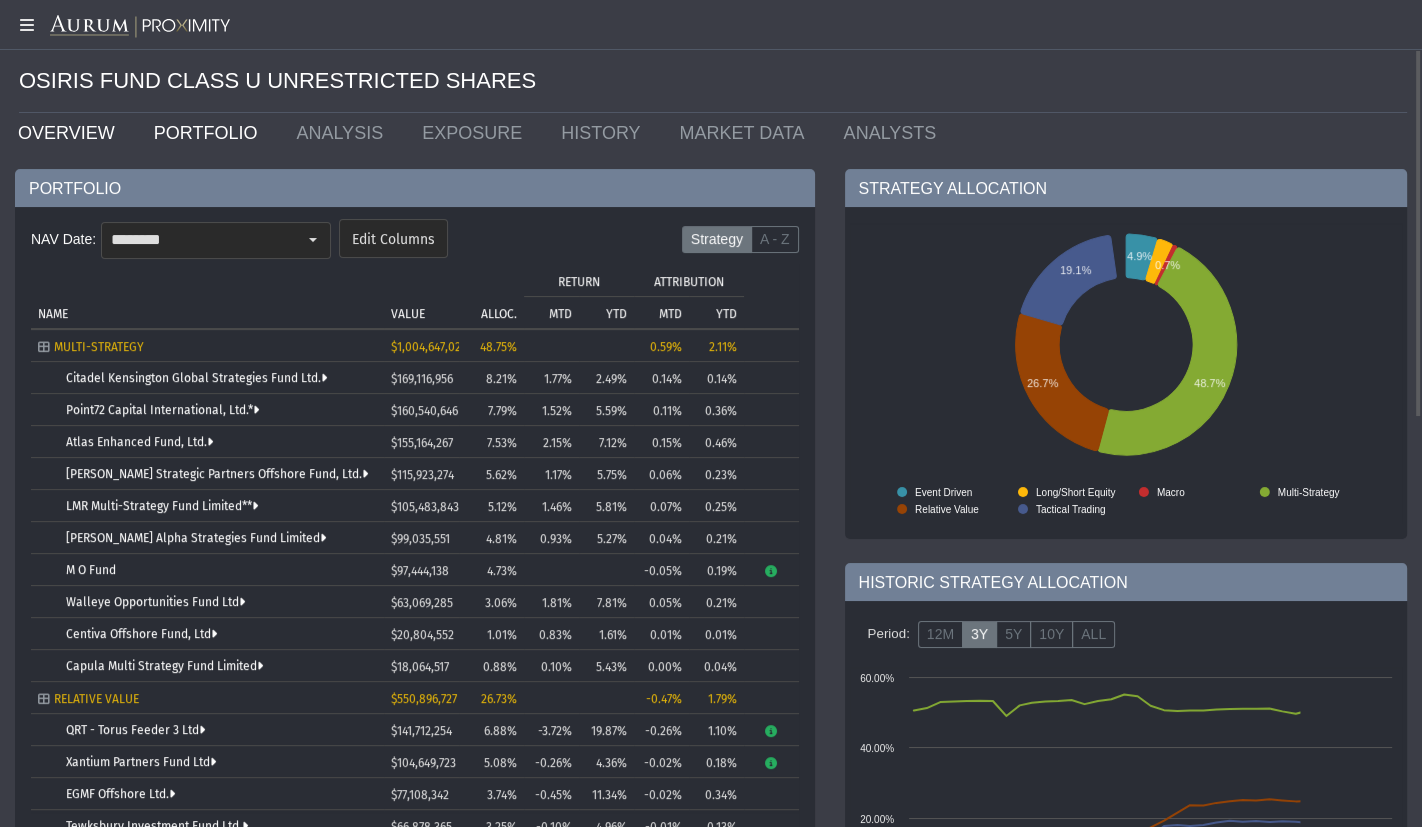 click on "OVERVIEW" 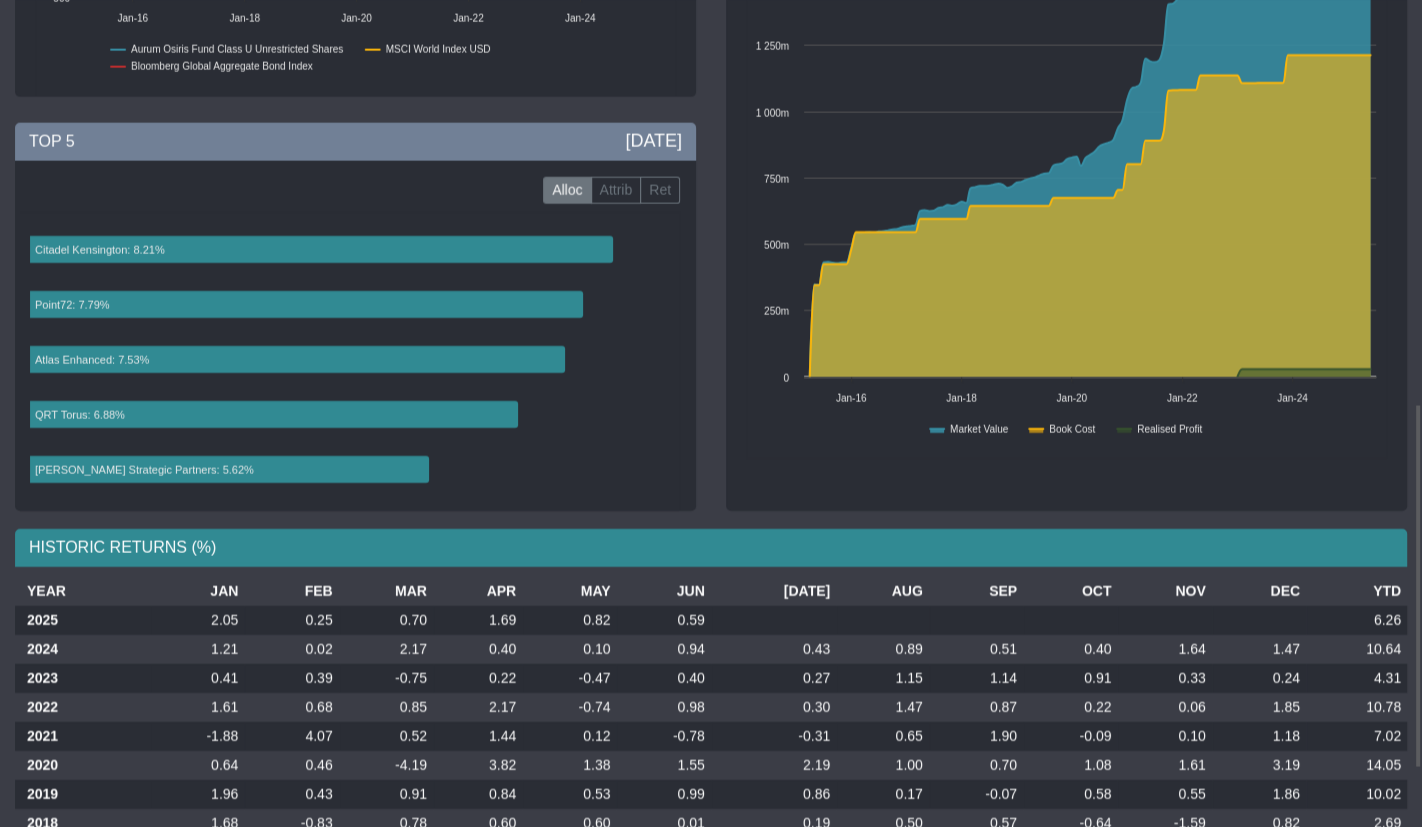 scroll, scrollTop: 1047, scrollLeft: 0, axis: vertical 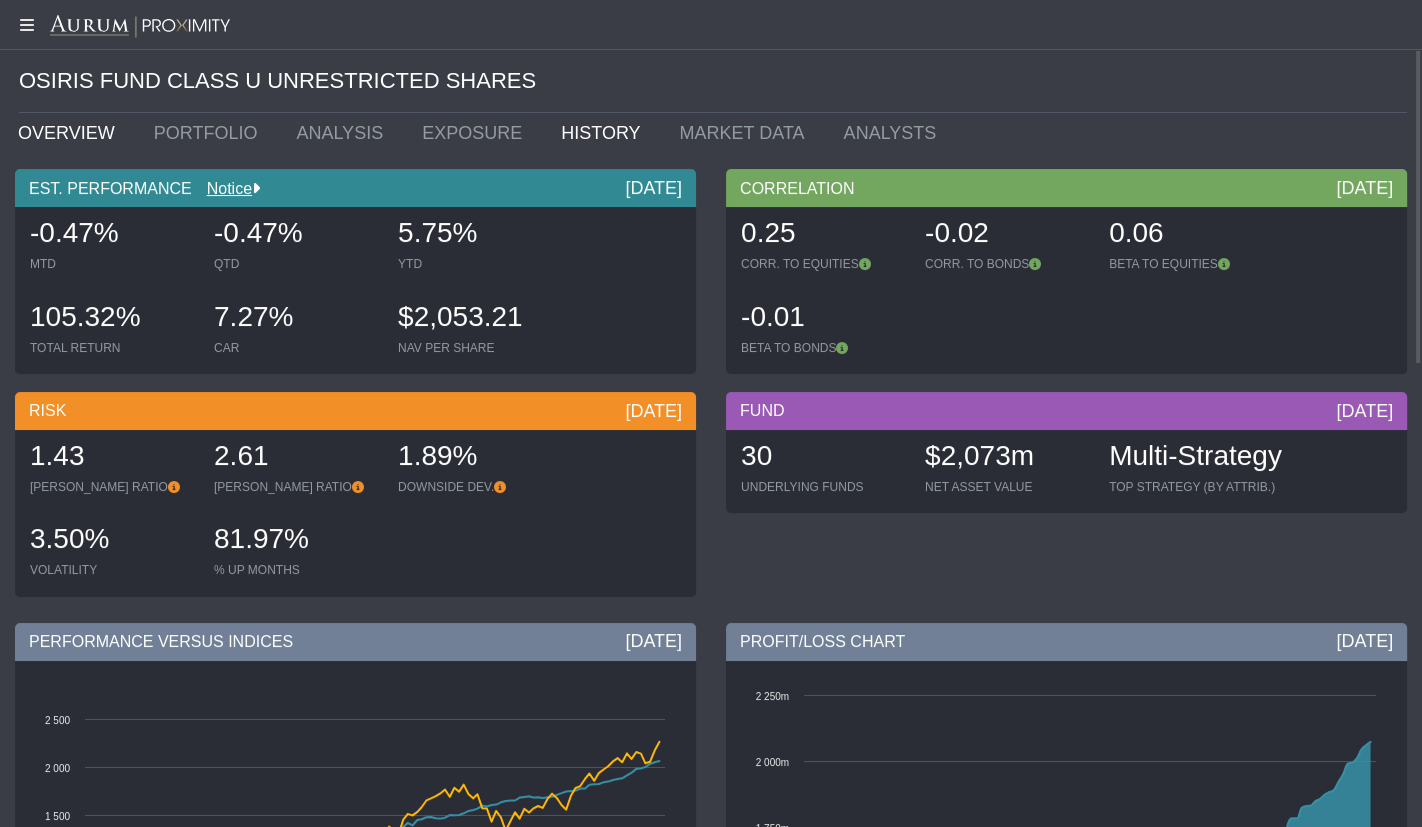 click on "HISTORY" 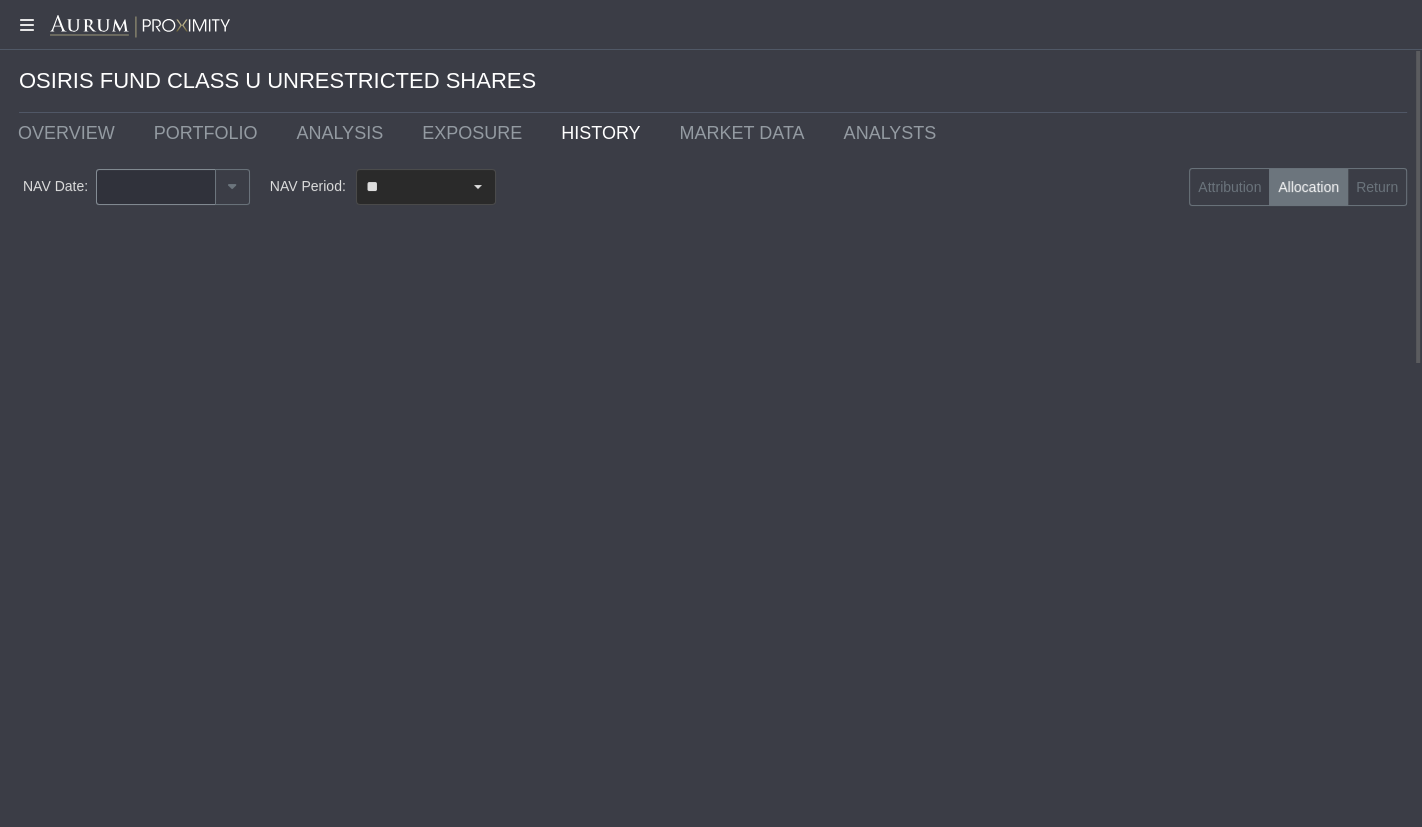 type on "********" 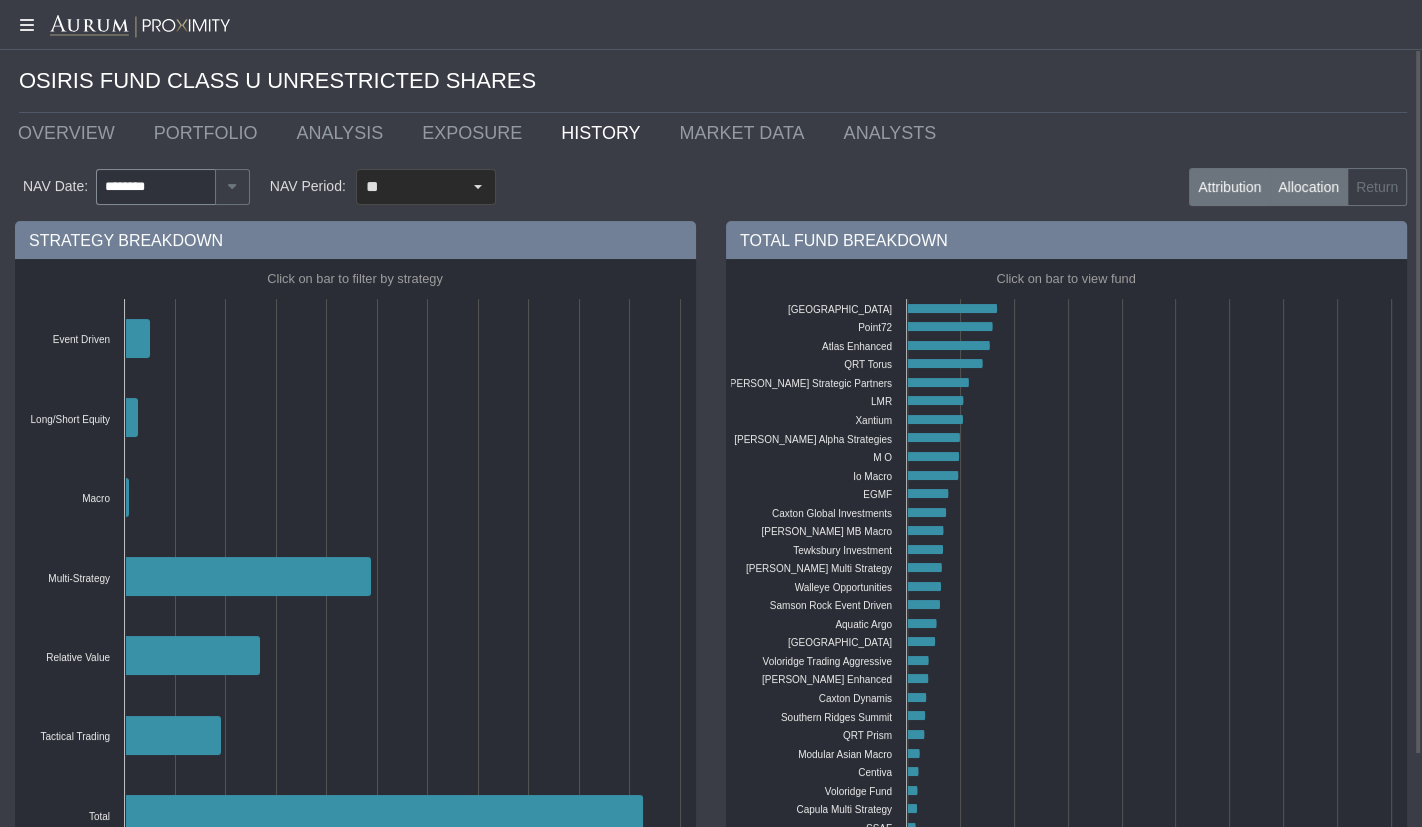 click on "Attribution" 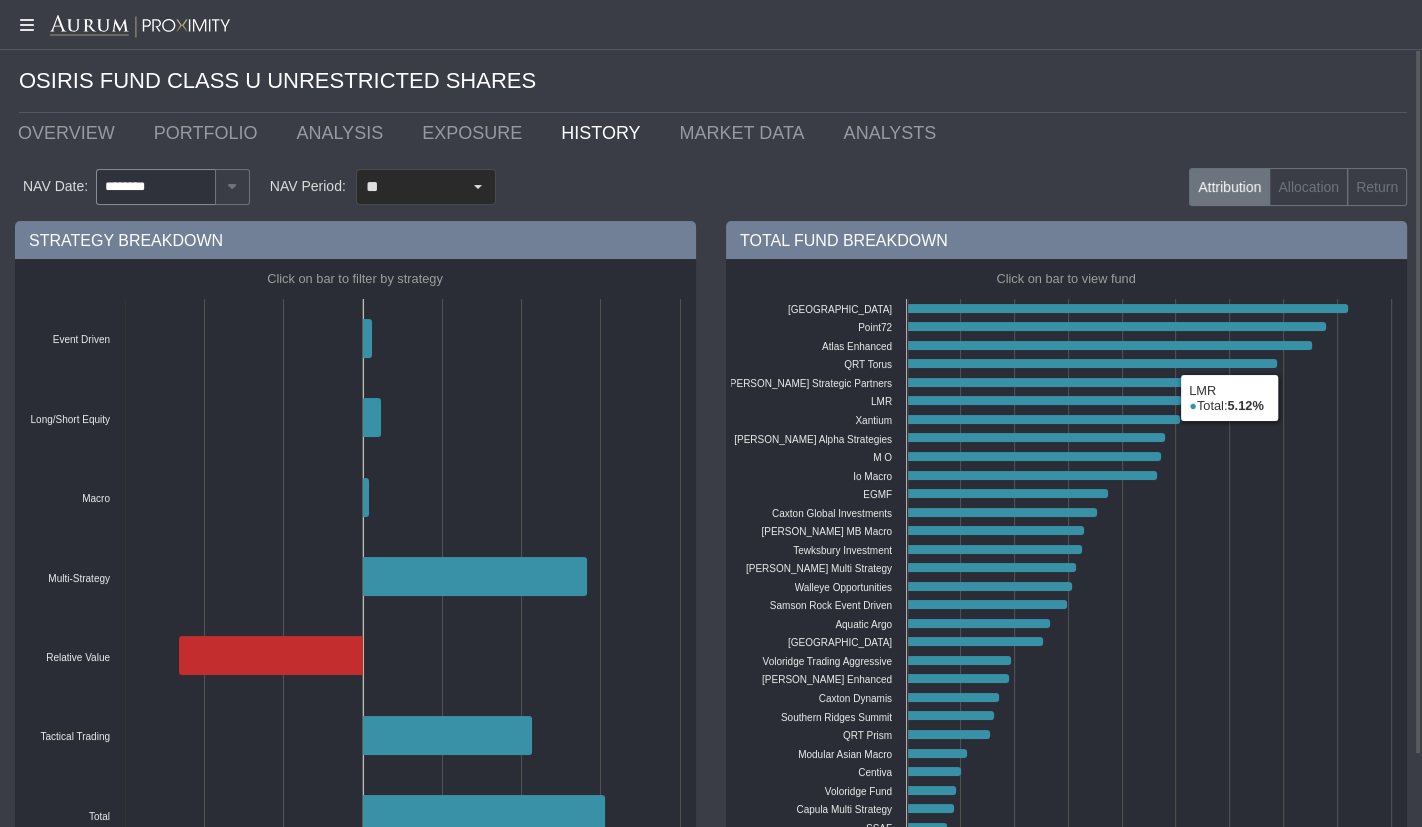 scroll, scrollTop: 78, scrollLeft: 0, axis: vertical 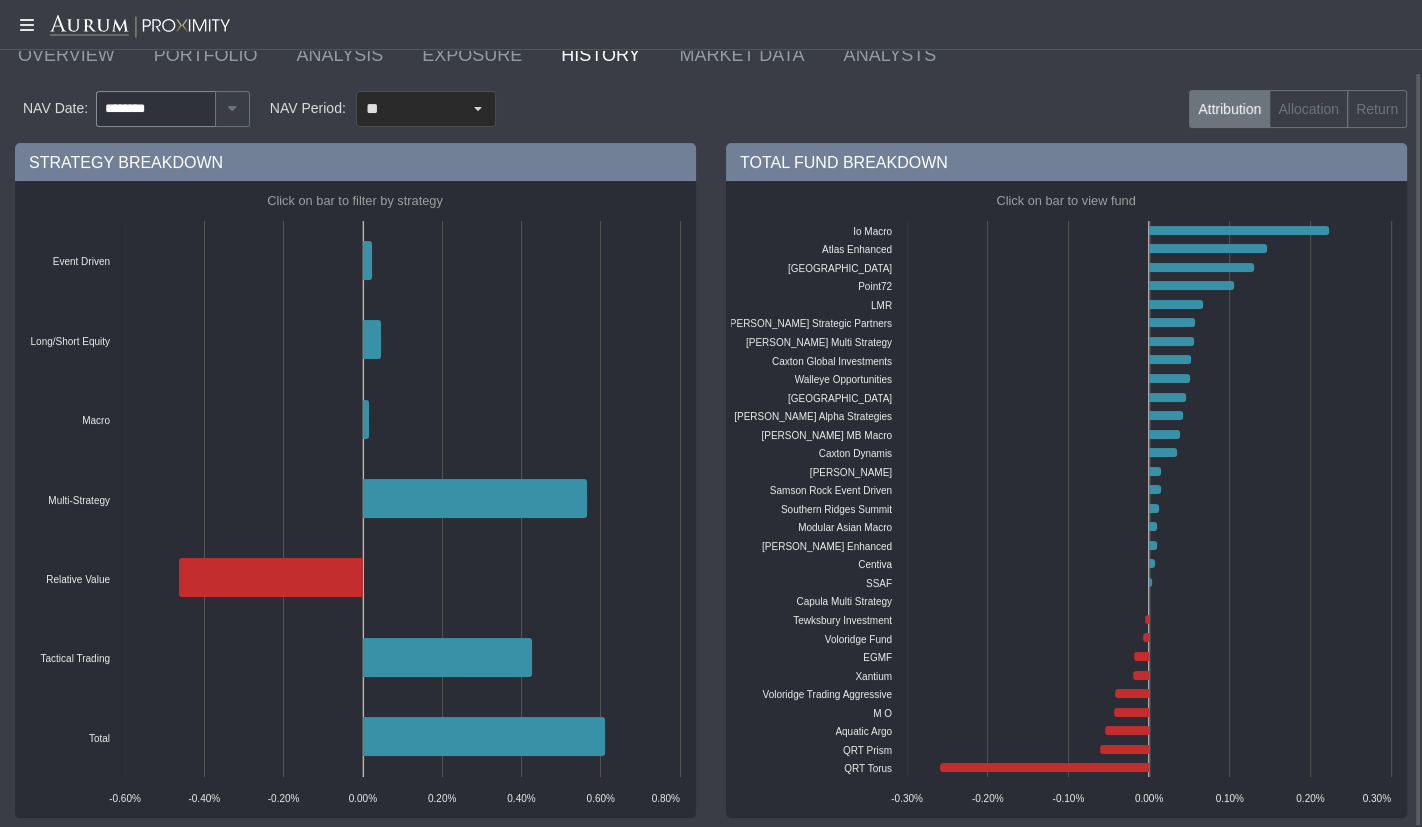 click on "NAV Date:  ******** NAV Period:  **  Attribution   Allocation   Return" 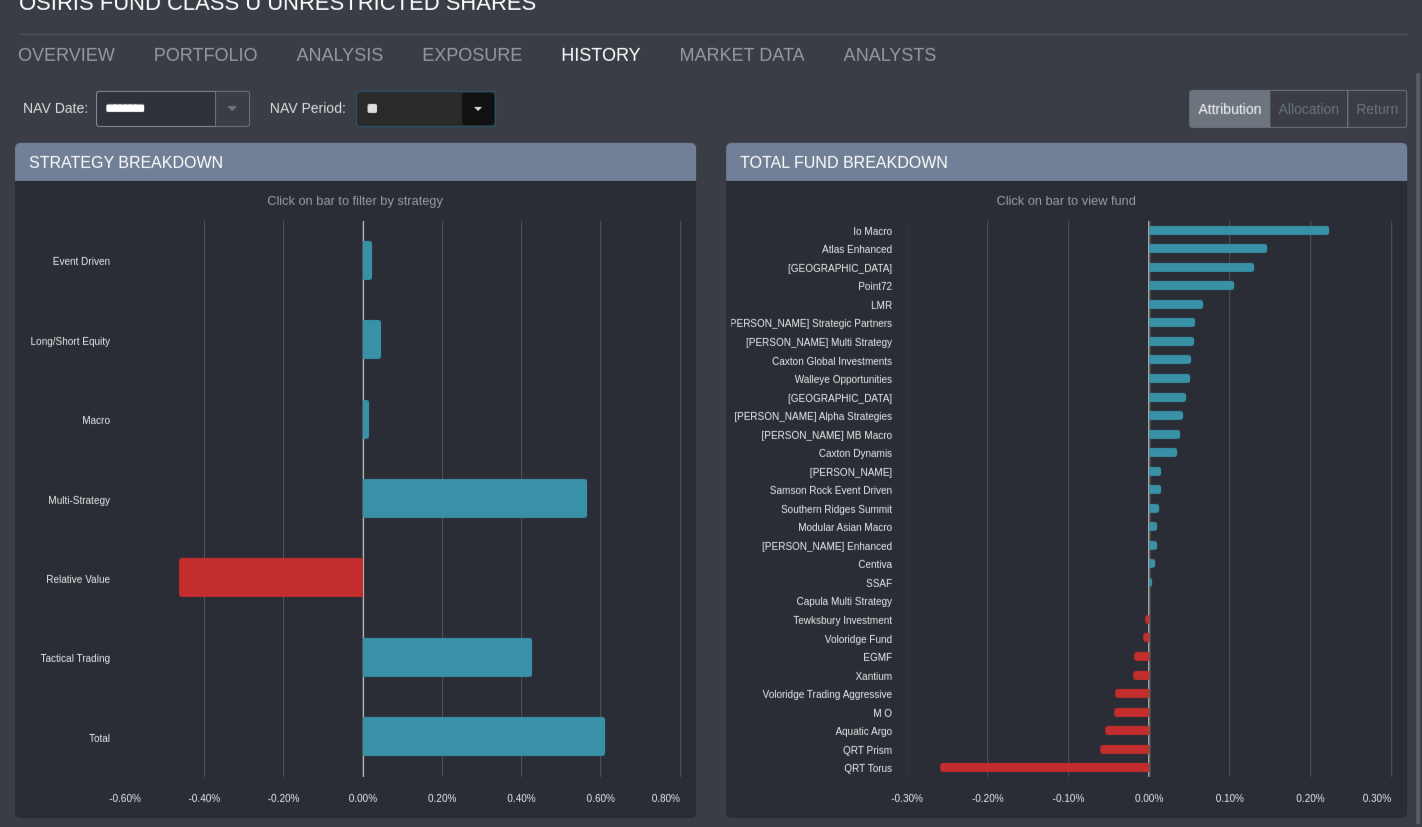 click 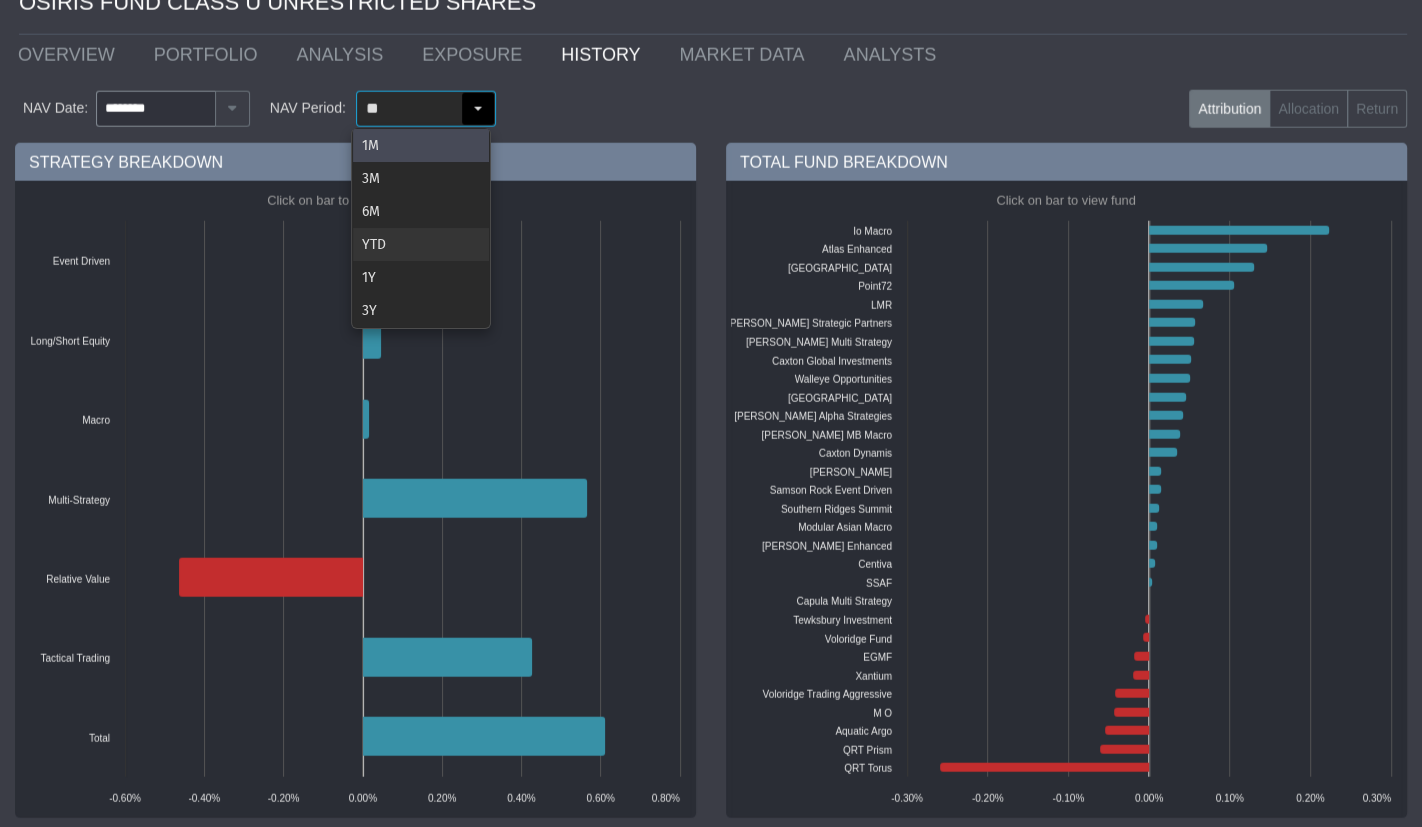 click on "YTD" at bounding box center [421, 244] 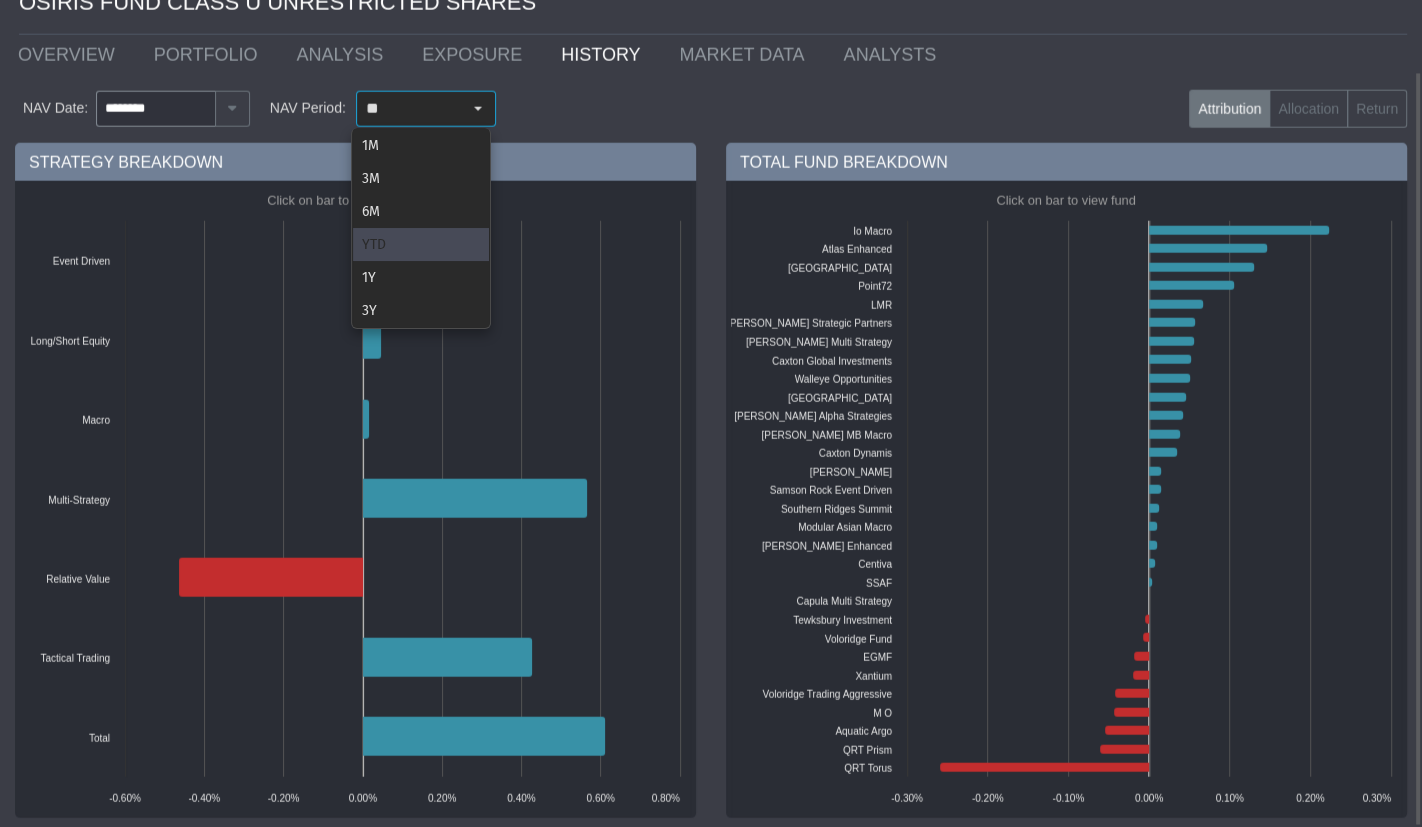 type on "***" 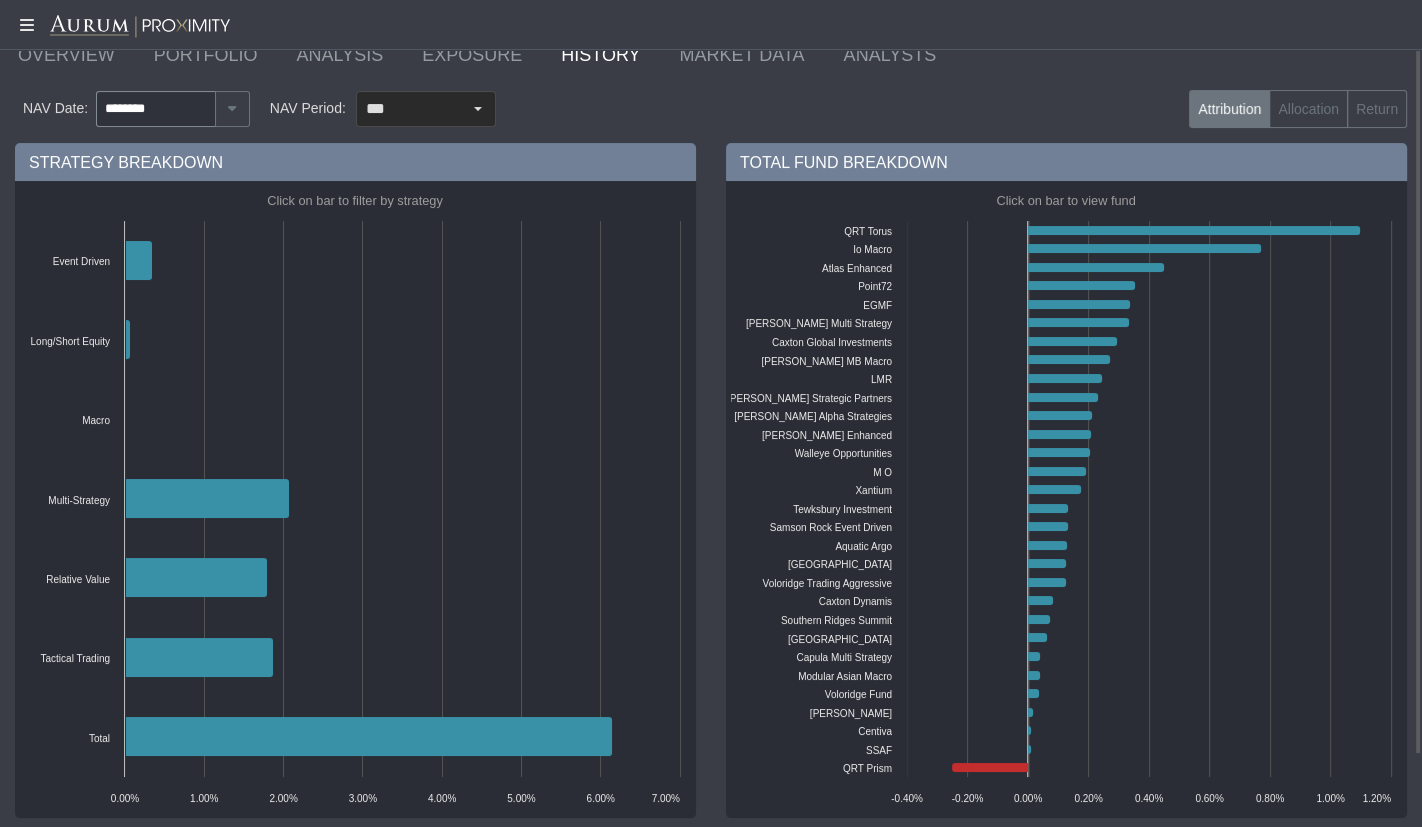 scroll, scrollTop: 0, scrollLeft: 0, axis: both 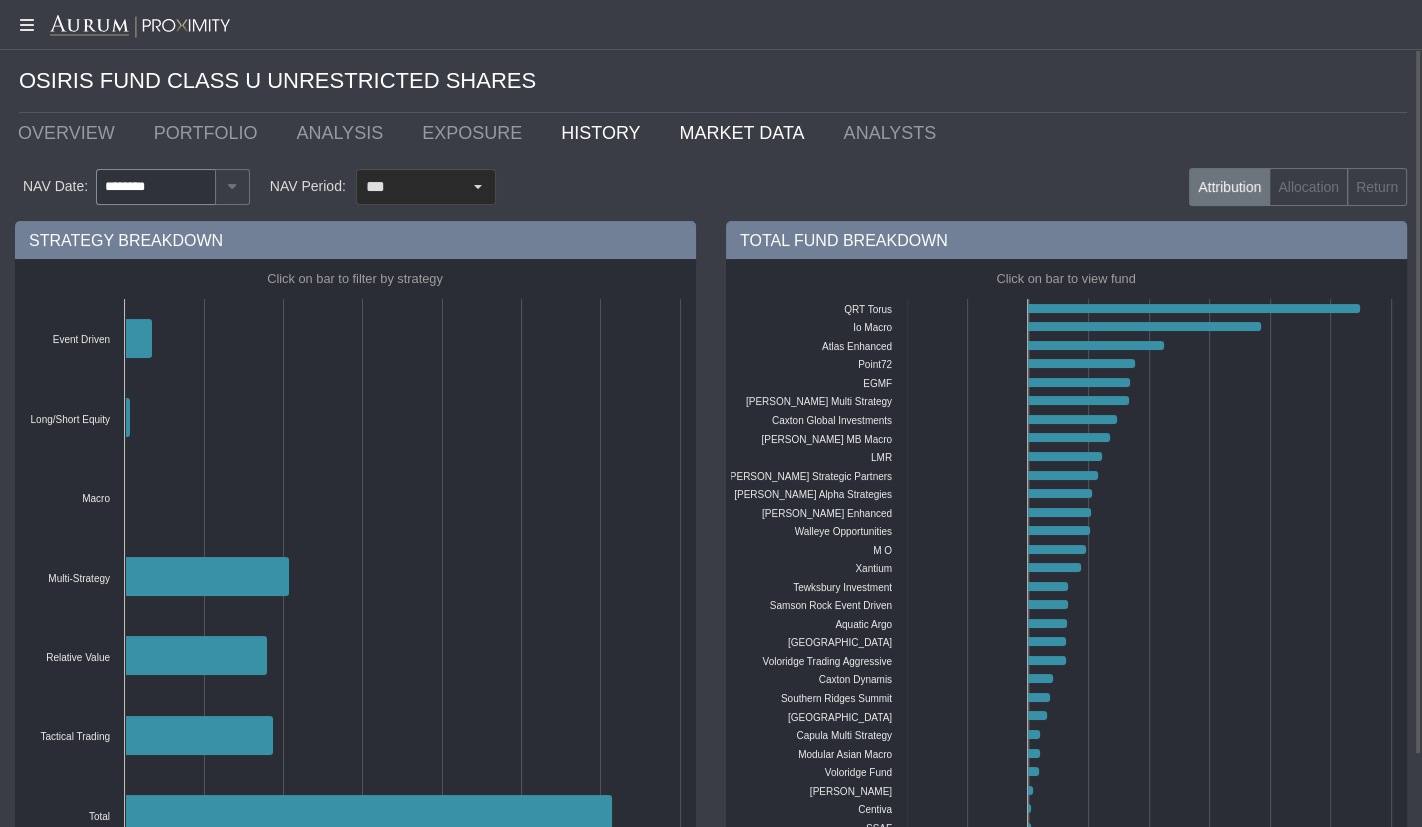 click on "MARKET DATA" 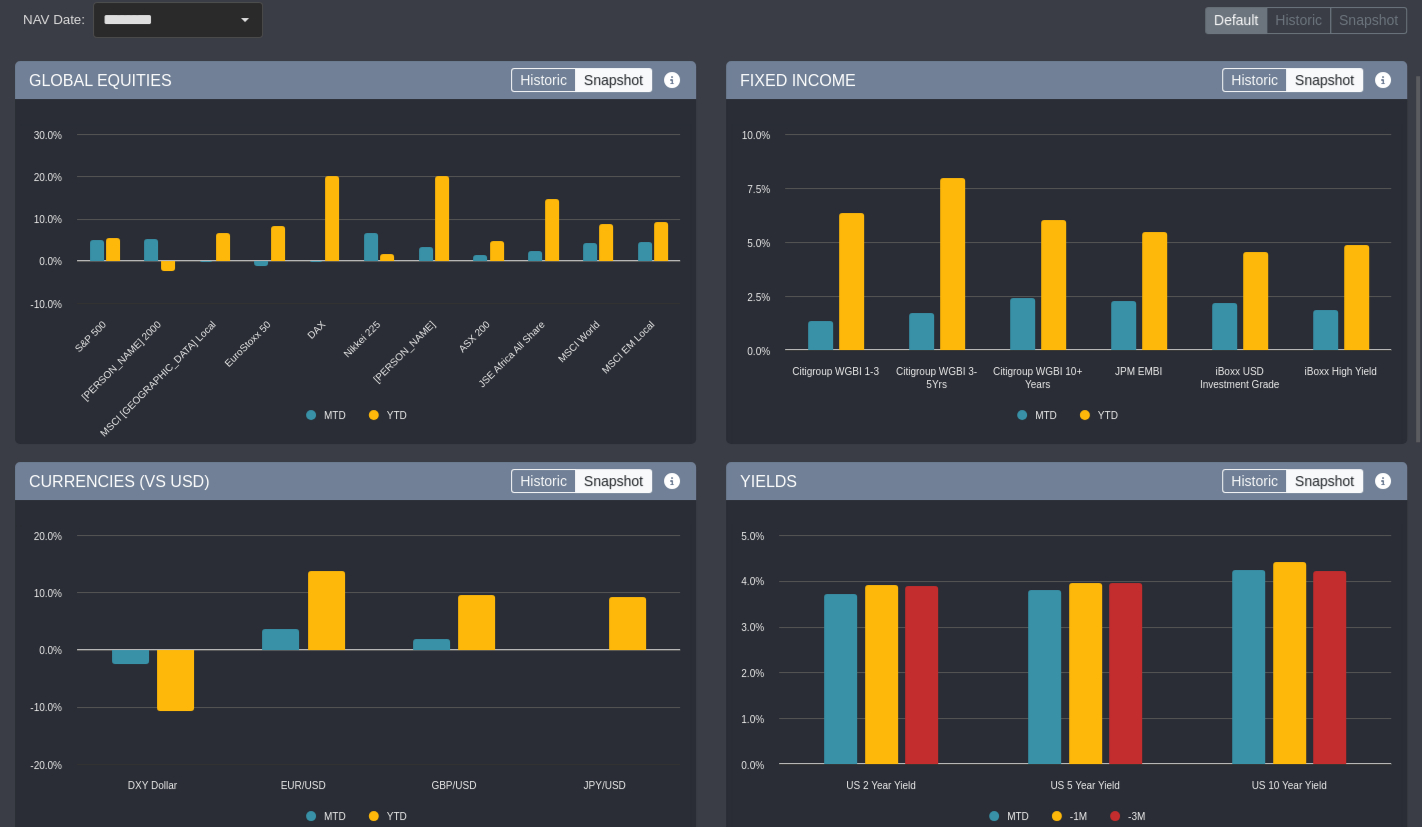 scroll, scrollTop: 249, scrollLeft: 0, axis: vertical 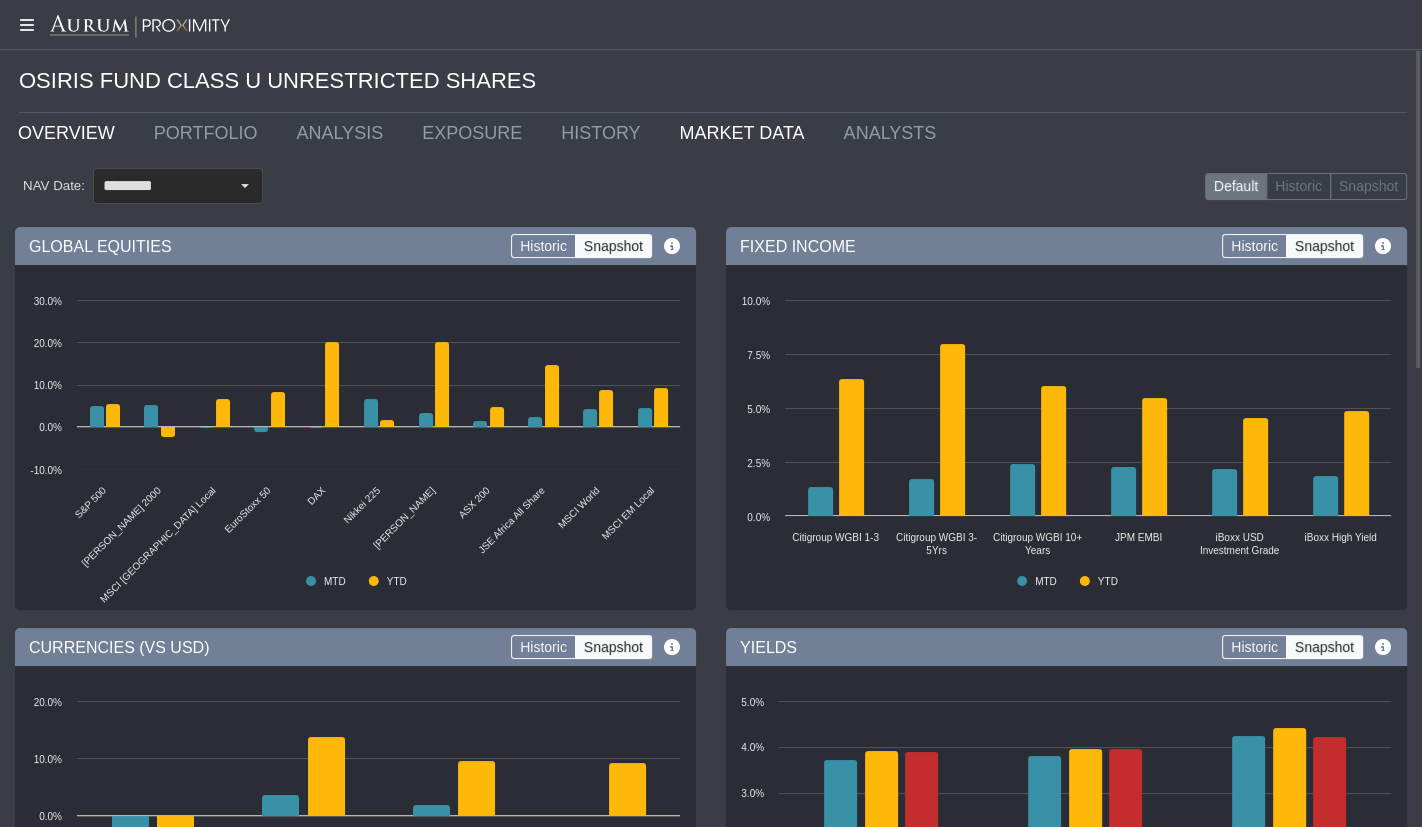 click on "OVERVIEW" 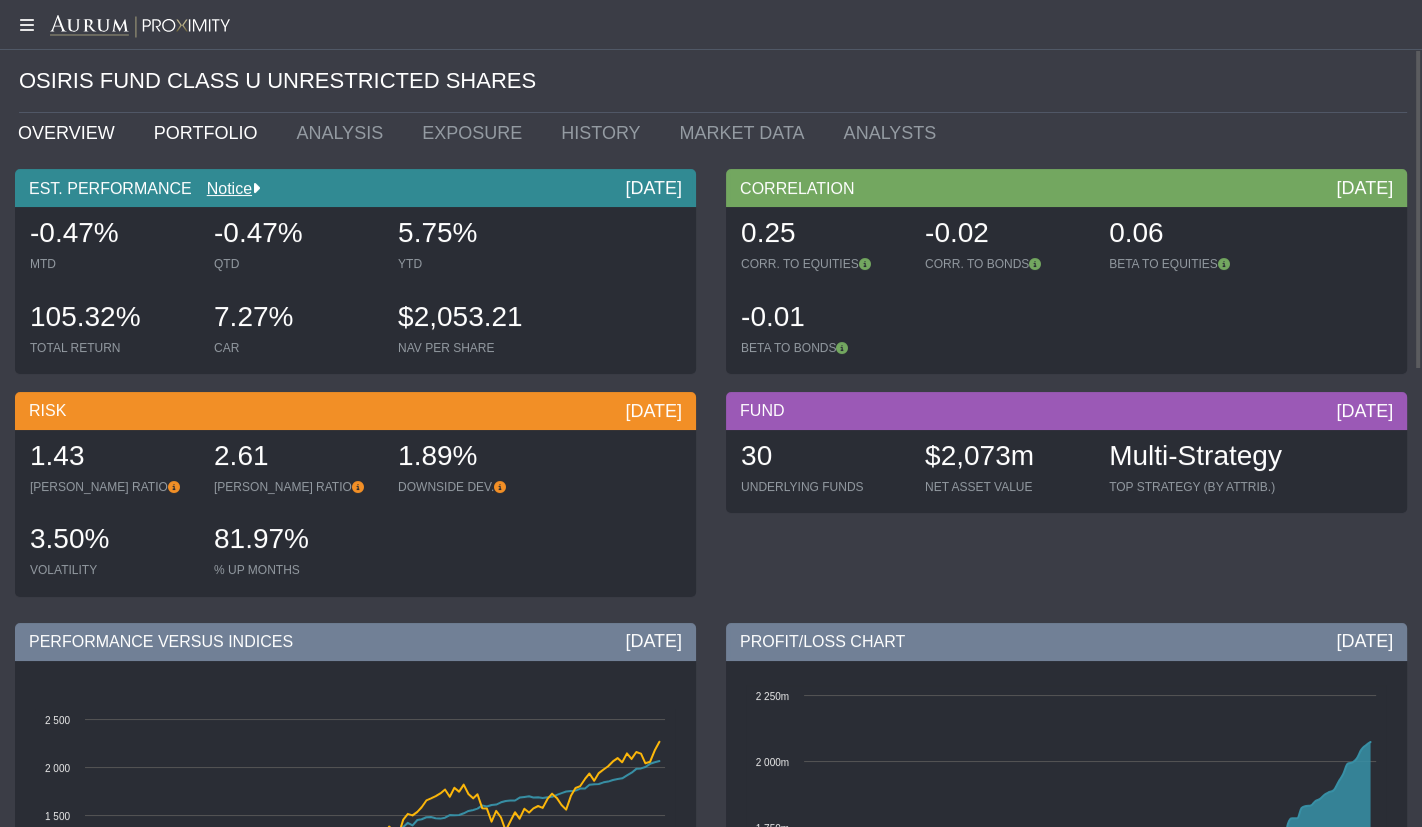click on "PORTFOLIO" 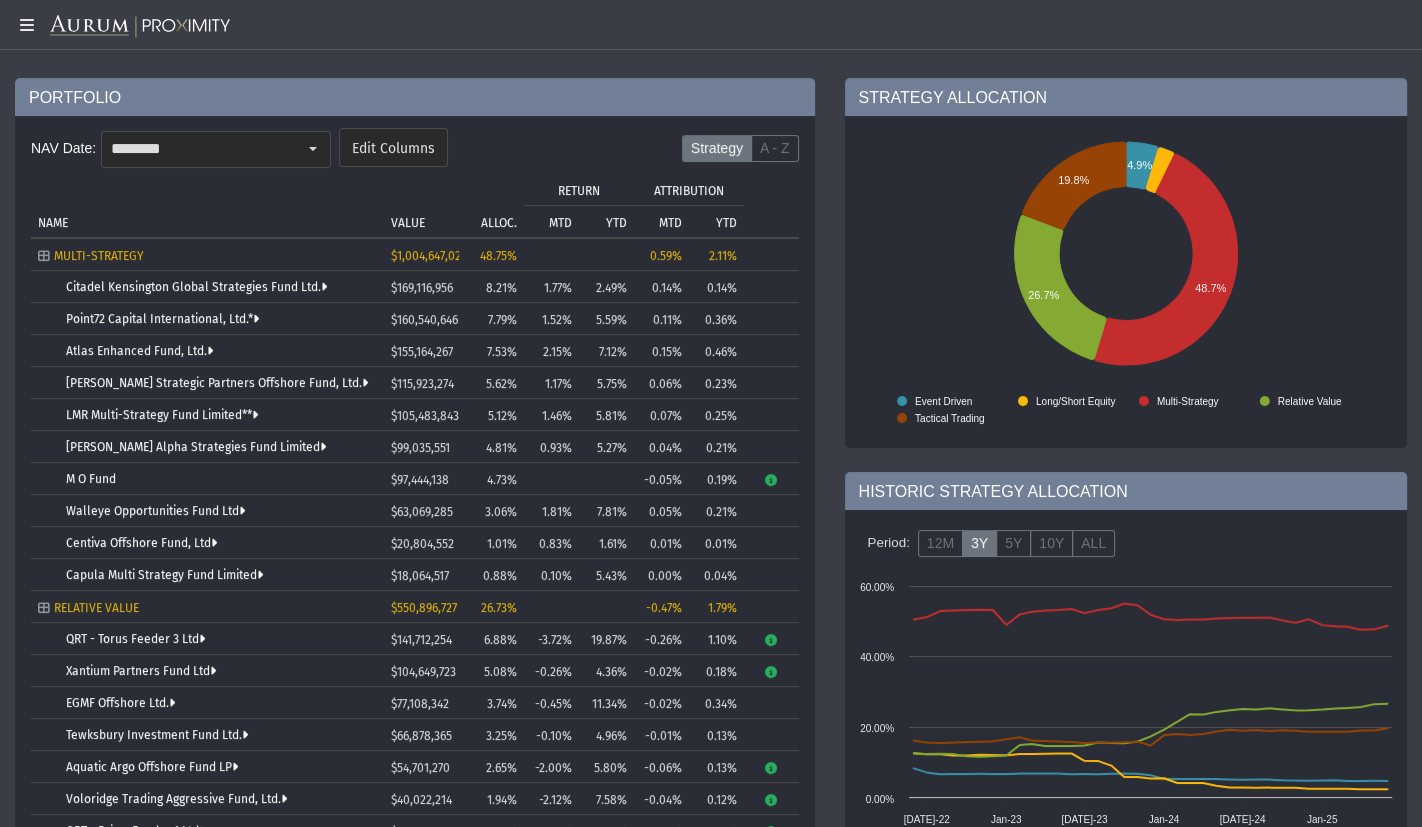 scroll, scrollTop: 0, scrollLeft: 0, axis: both 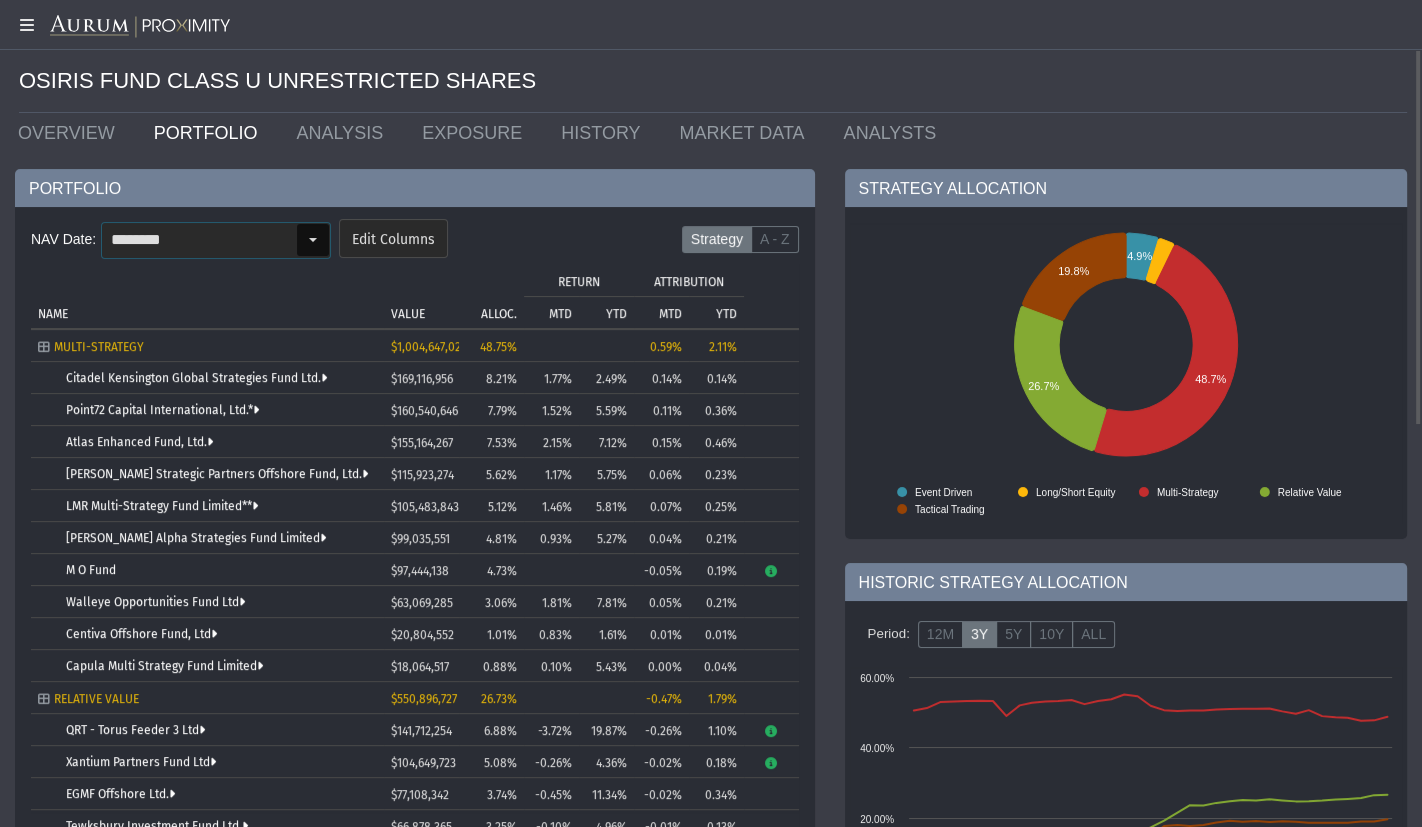 click 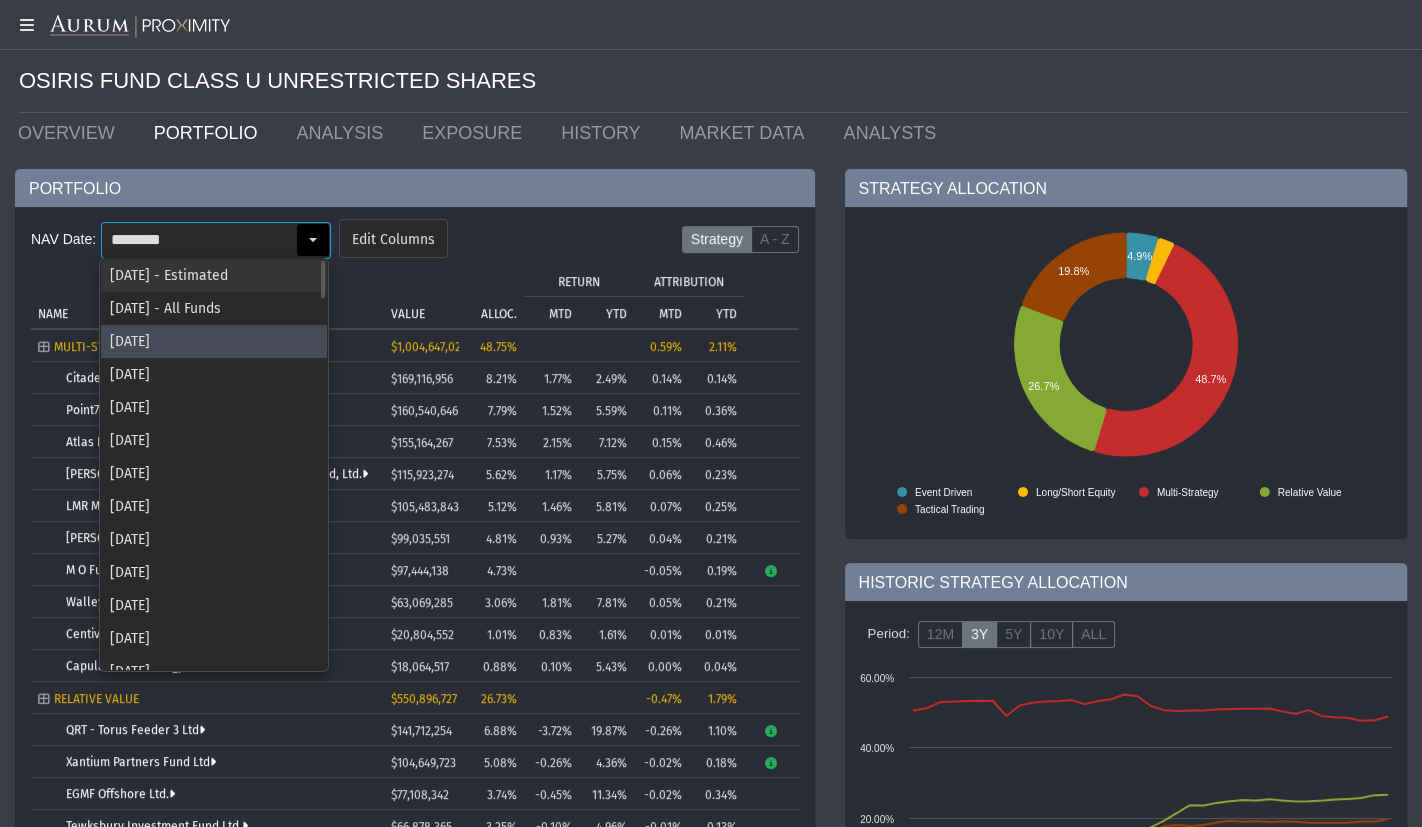 click on "[DATE] - Estimated" at bounding box center [214, 275] 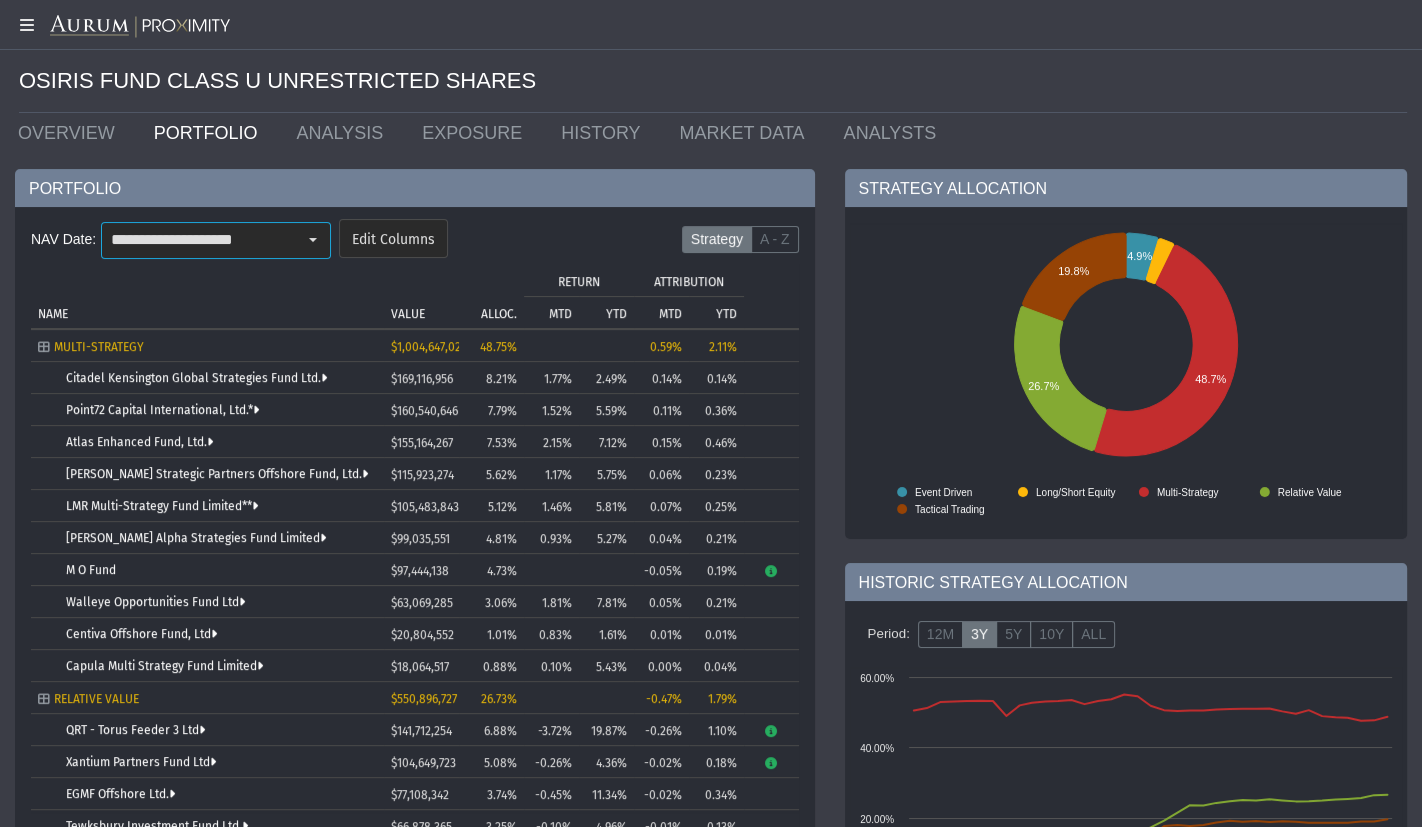 type on "**********" 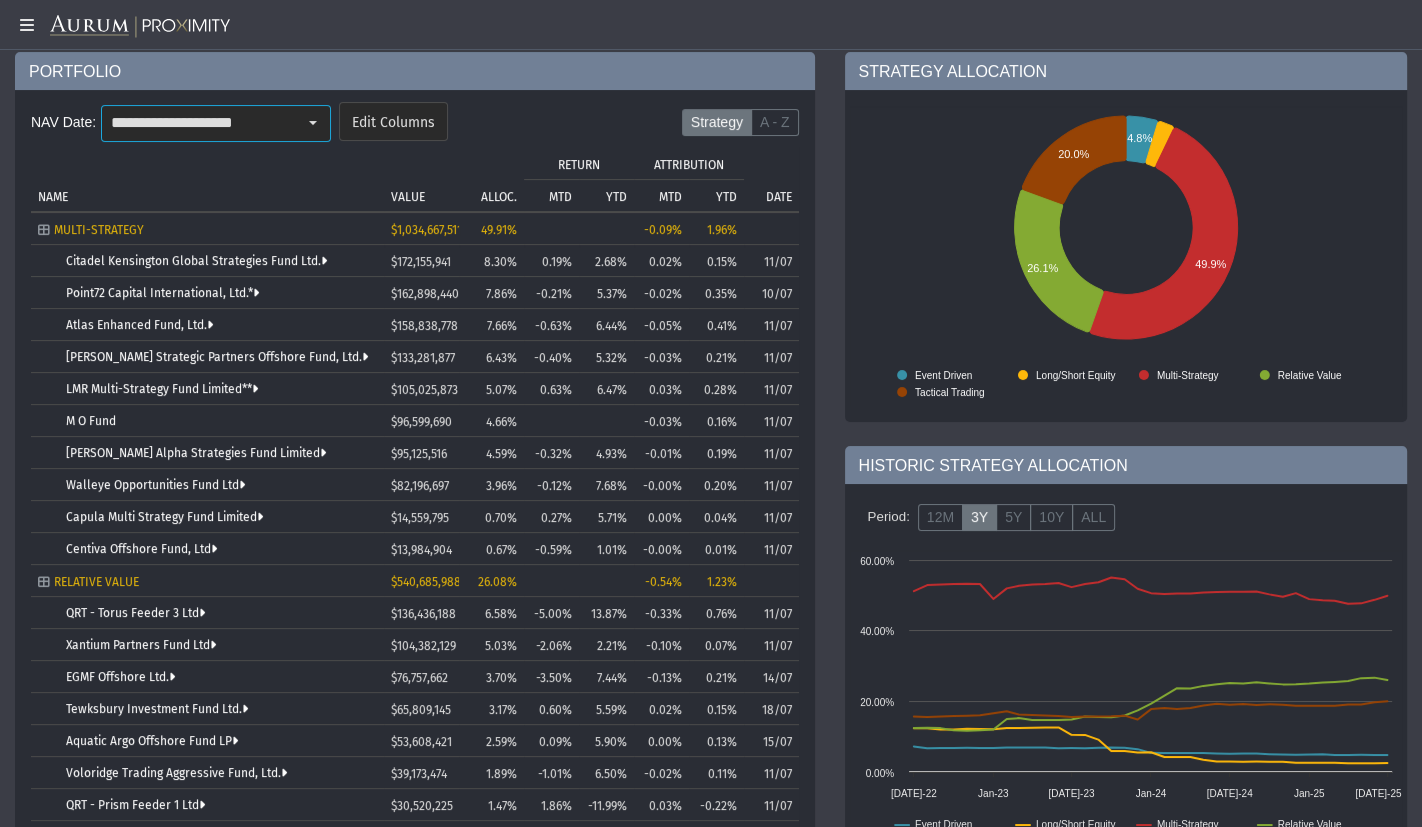 scroll, scrollTop: 0, scrollLeft: 0, axis: both 